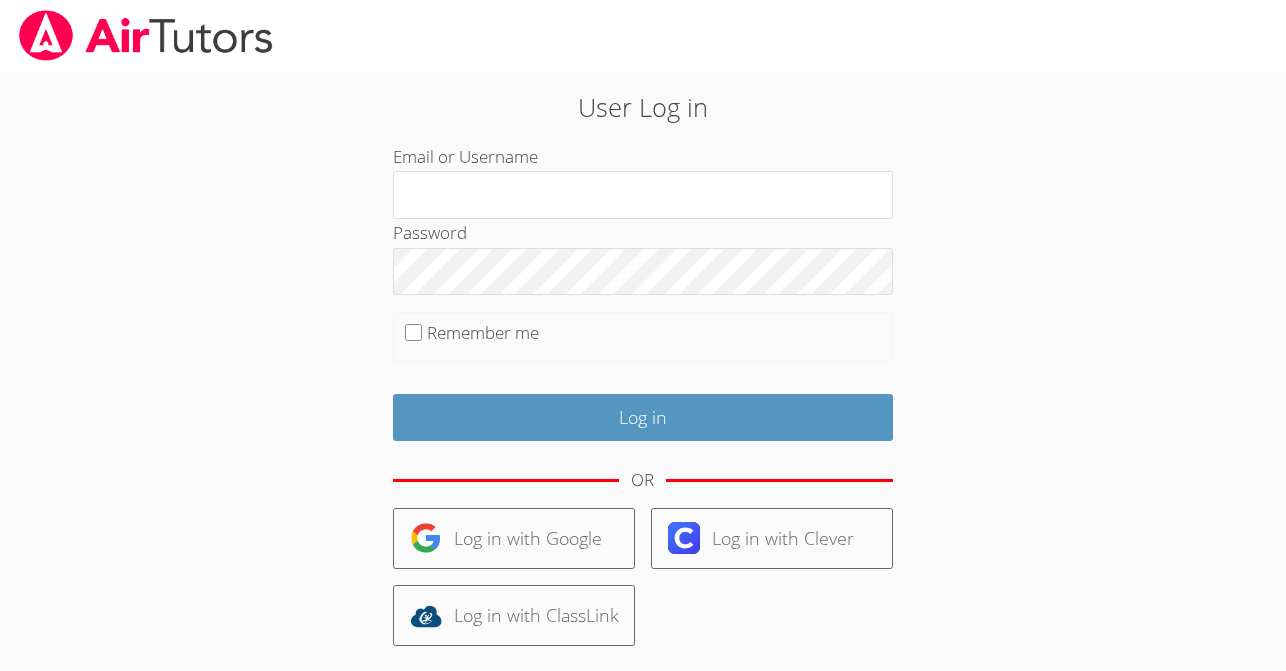 scroll, scrollTop: 0, scrollLeft: 0, axis: both 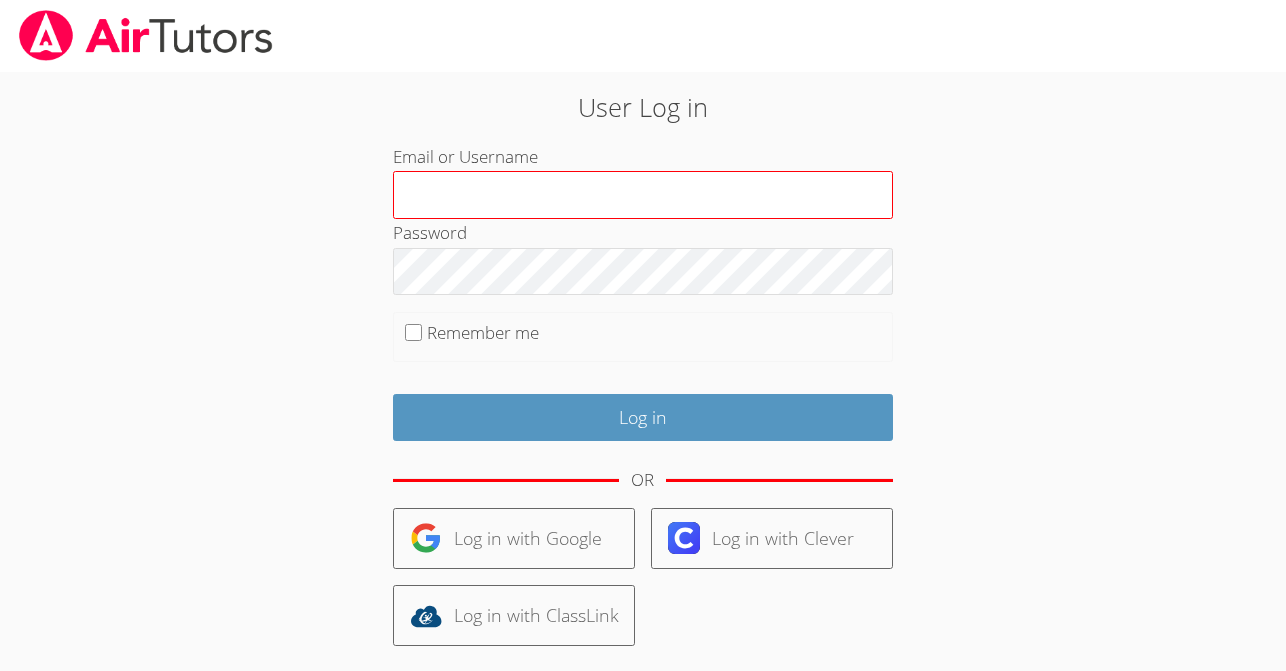 click on "Email or Username" at bounding box center [643, 195] 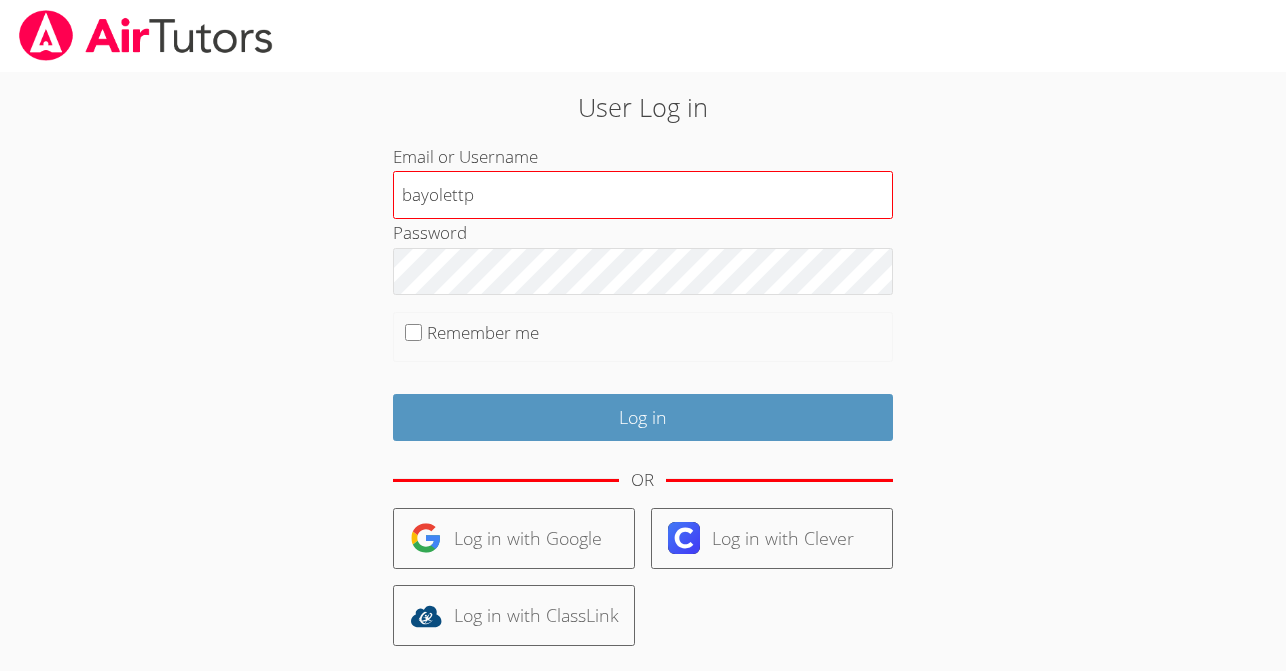 type on "bayolettp" 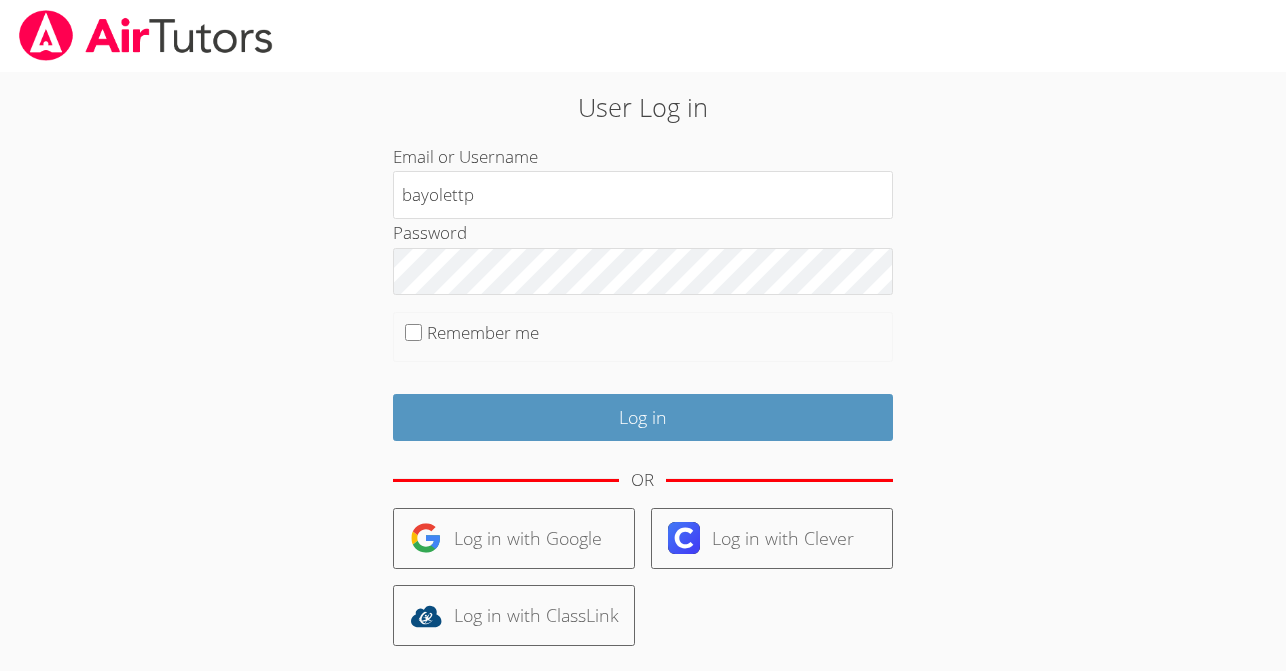 drag, startPoint x: 414, startPoint y: 332, endPoint x: 394, endPoint y: 328, distance: 20.396078 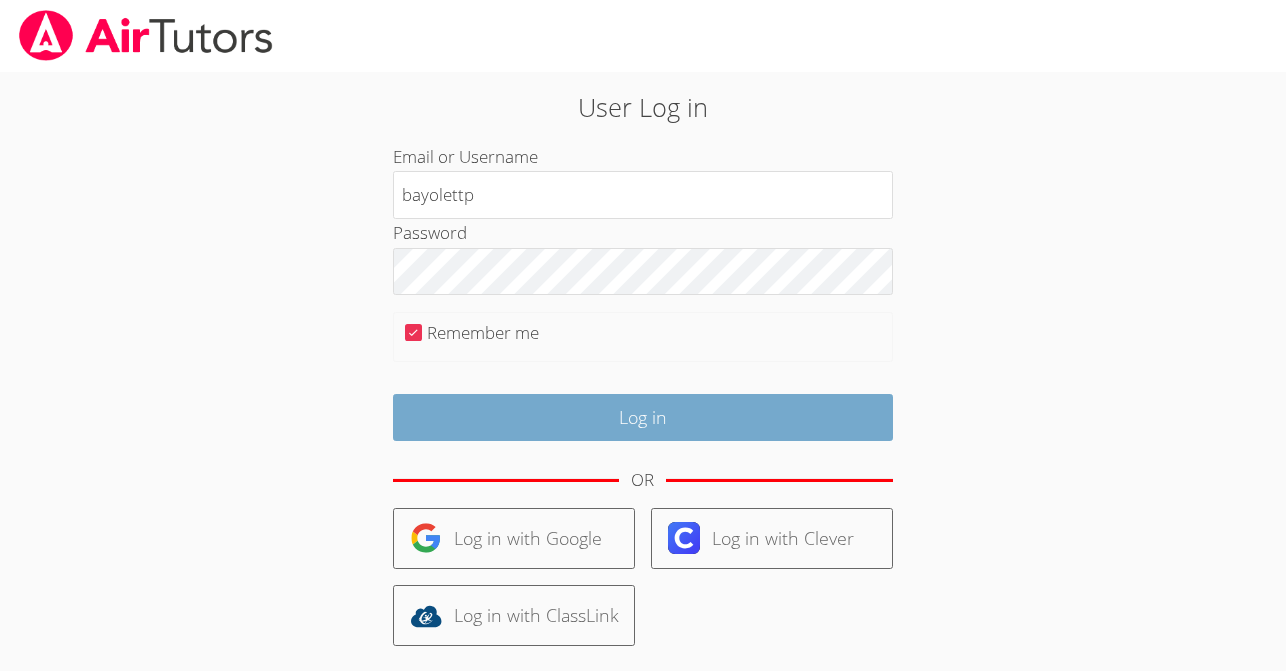 click on "Log in" at bounding box center (643, 417) 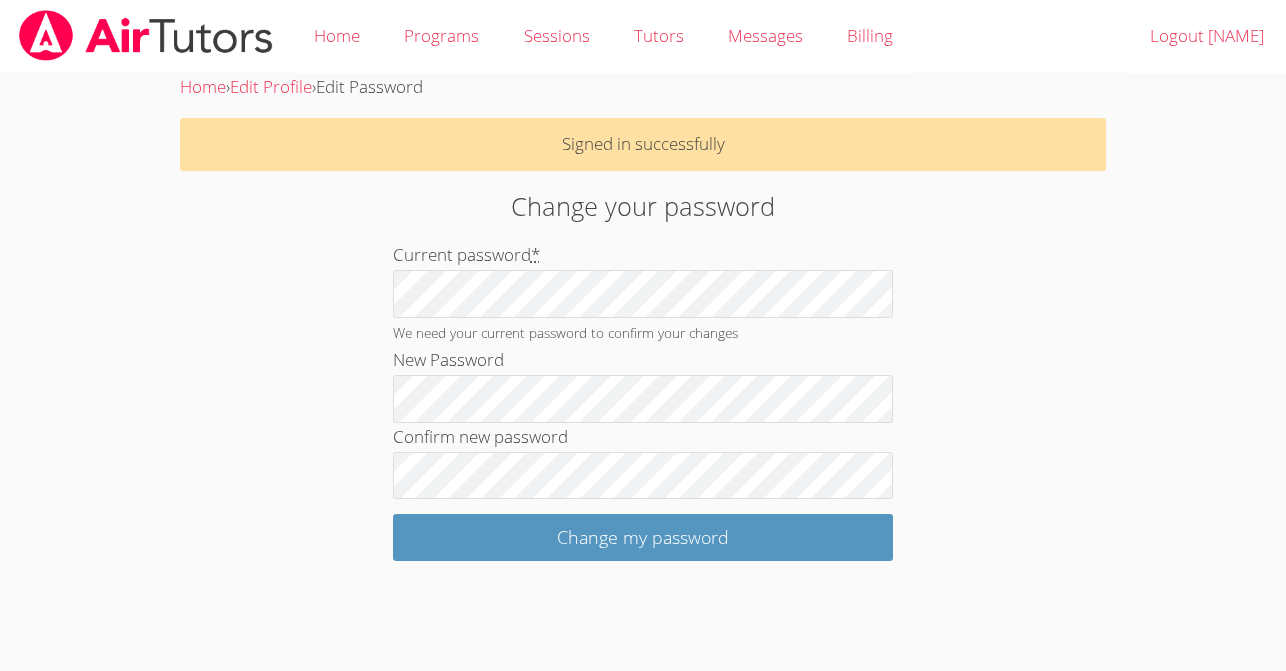 scroll, scrollTop: 0, scrollLeft: 0, axis: both 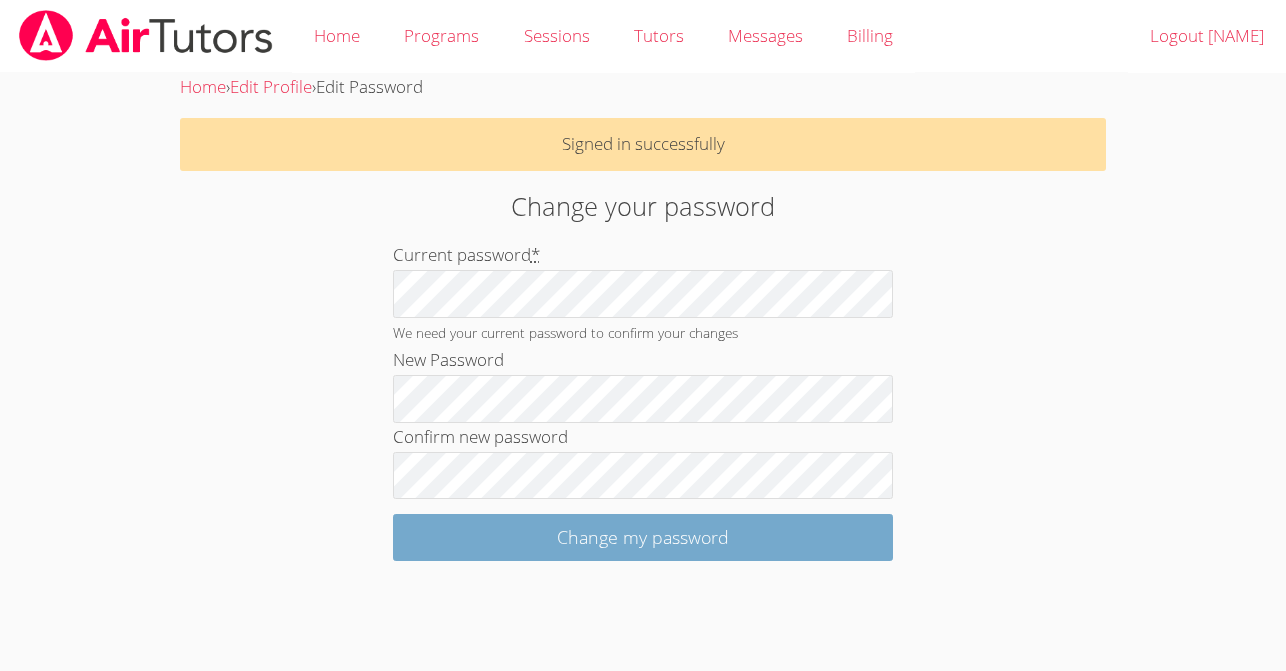 click on "Change my password" at bounding box center (643, 537) 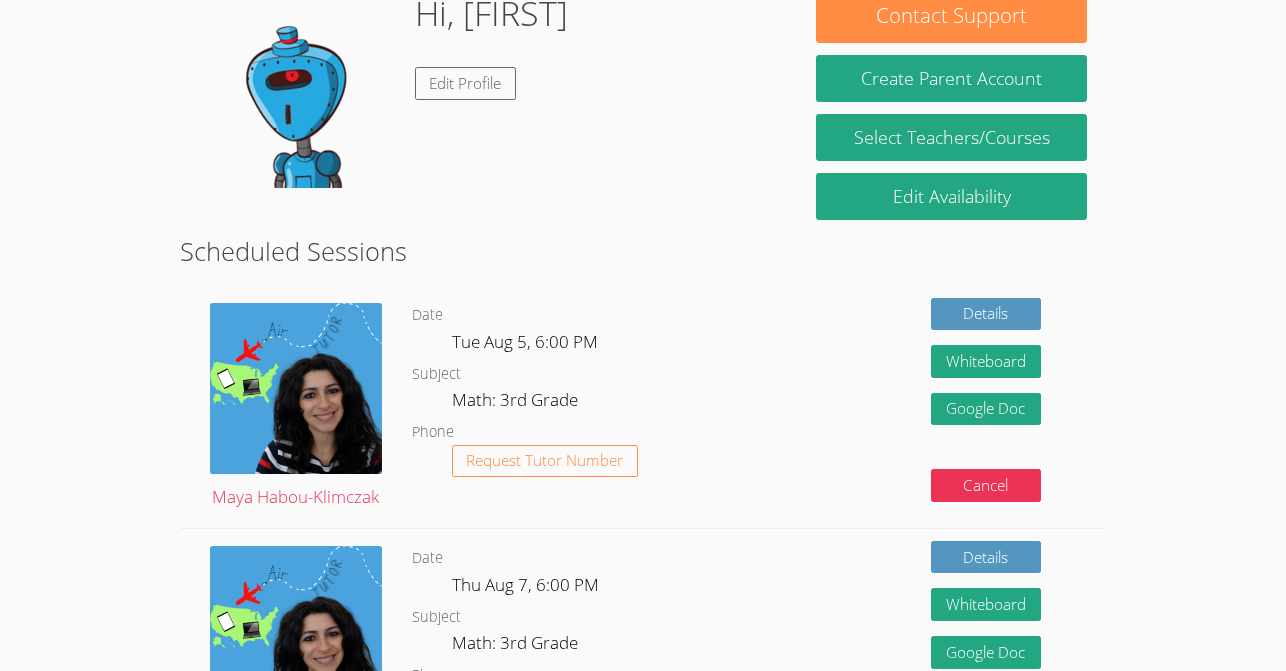 scroll, scrollTop: 207, scrollLeft: 0, axis: vertical 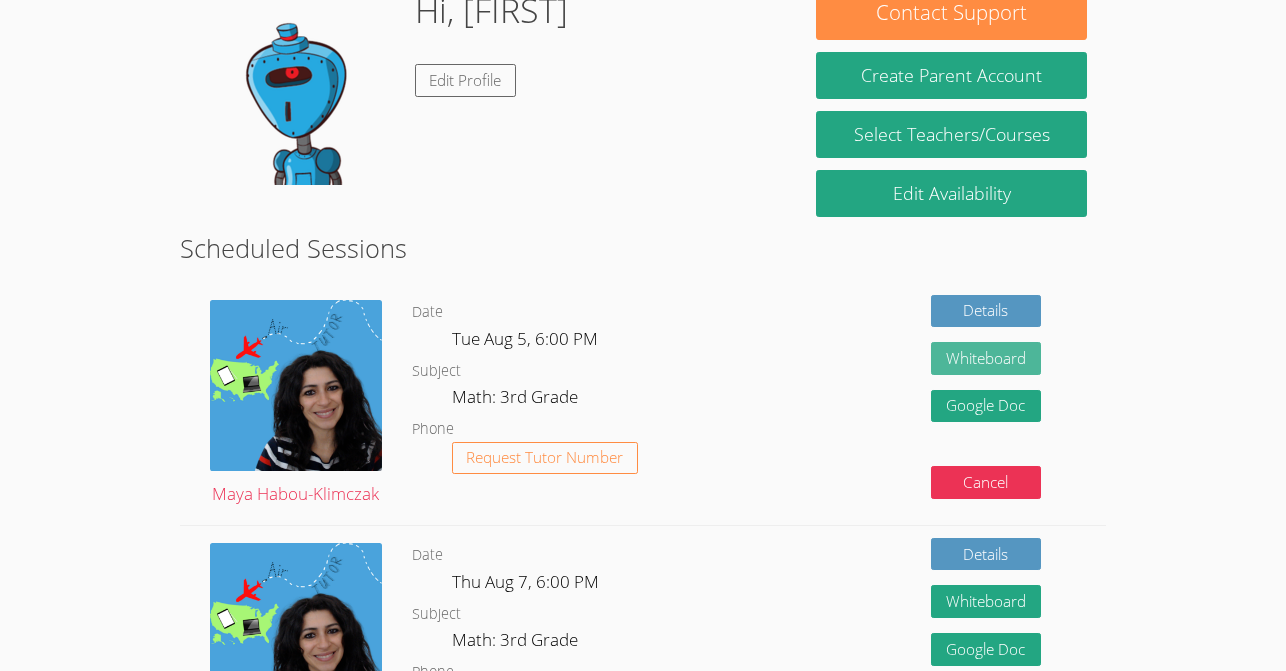 click on "Whiteboard" at bounding box center [986, 358] 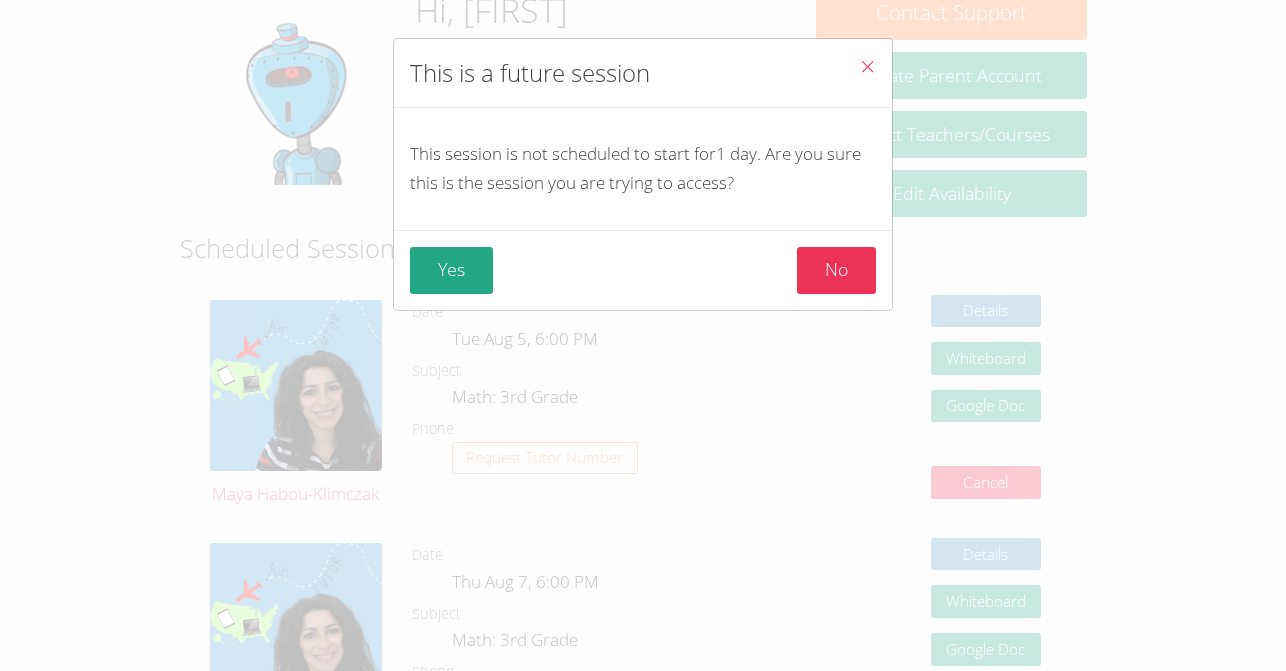 click on "No" at bounding box center [836, 270] 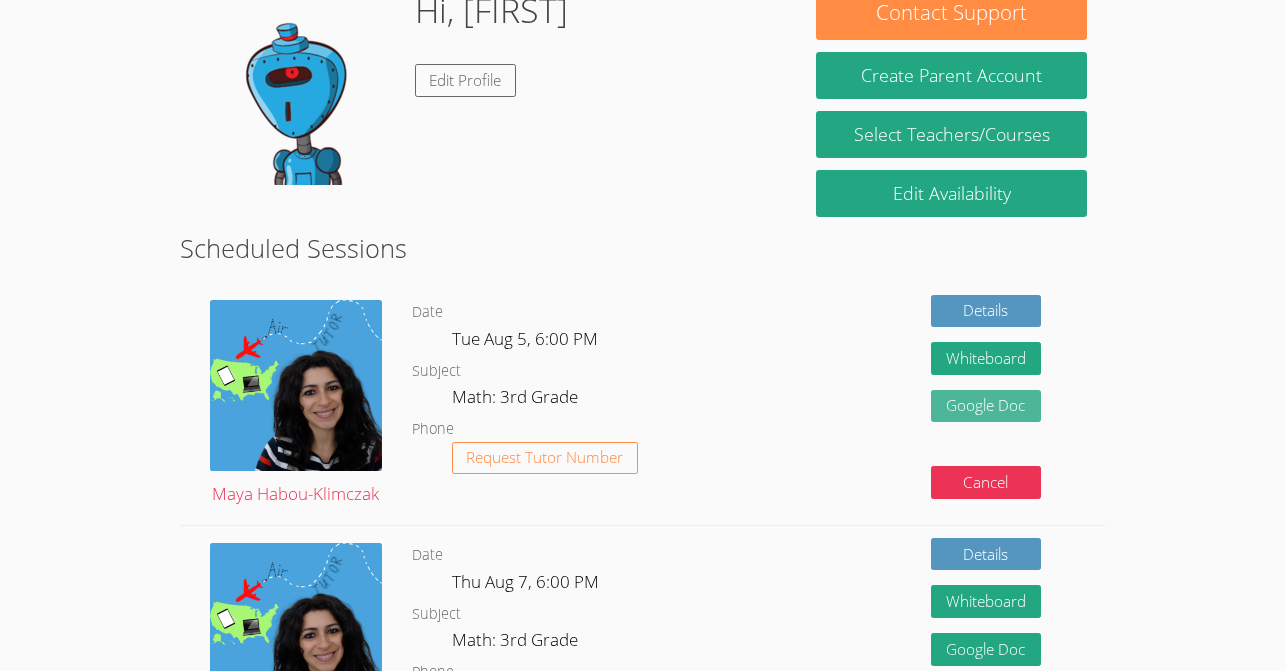click on "Google Doc" at bounding box center [986, 406] 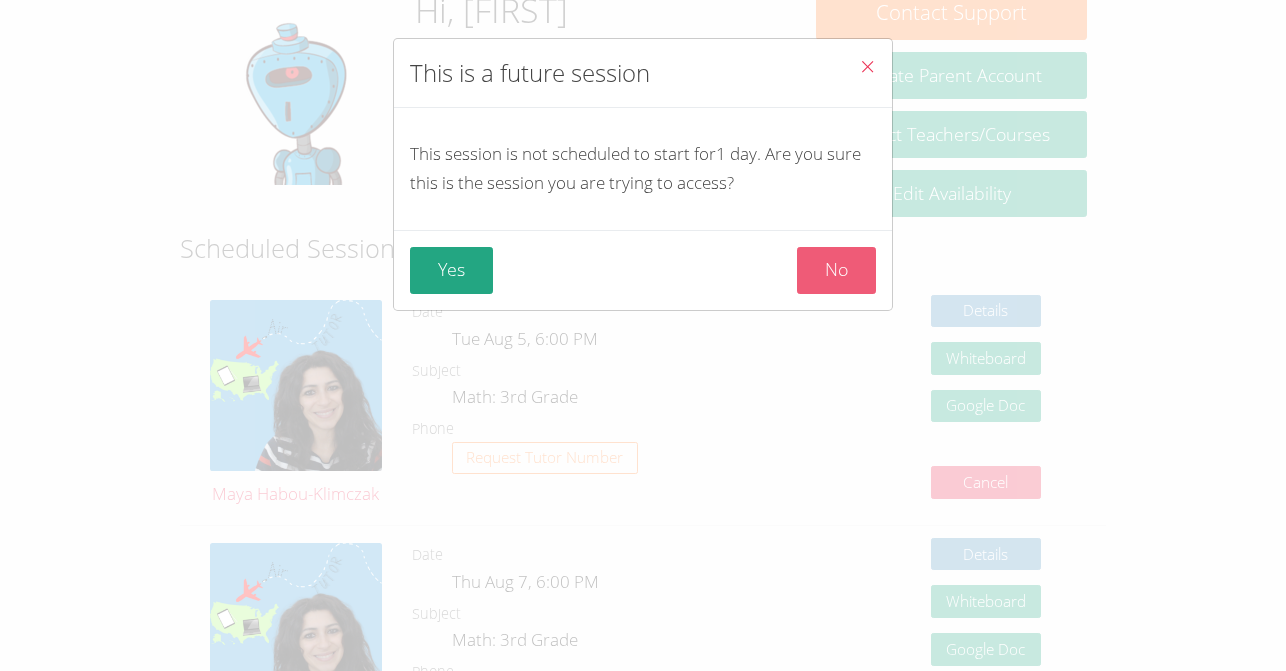click on "No" at bounding box center (836, 270) 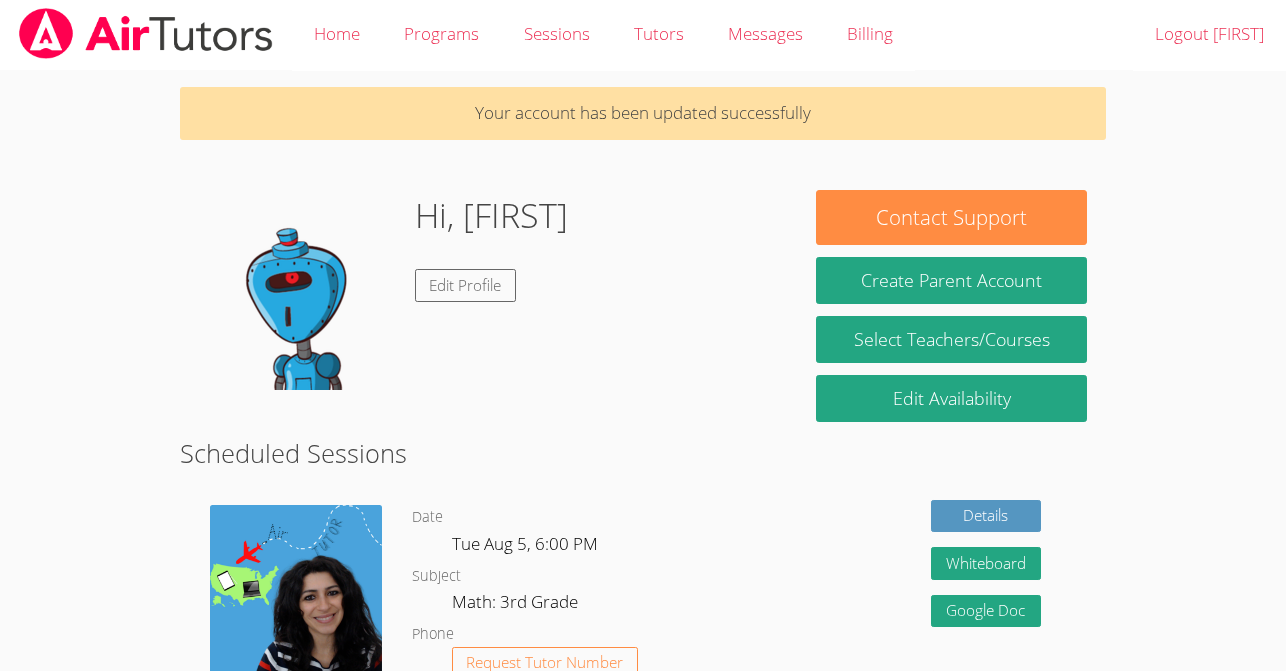 scroll, scrollTop: 0, scrollLeft: 0, axis: both 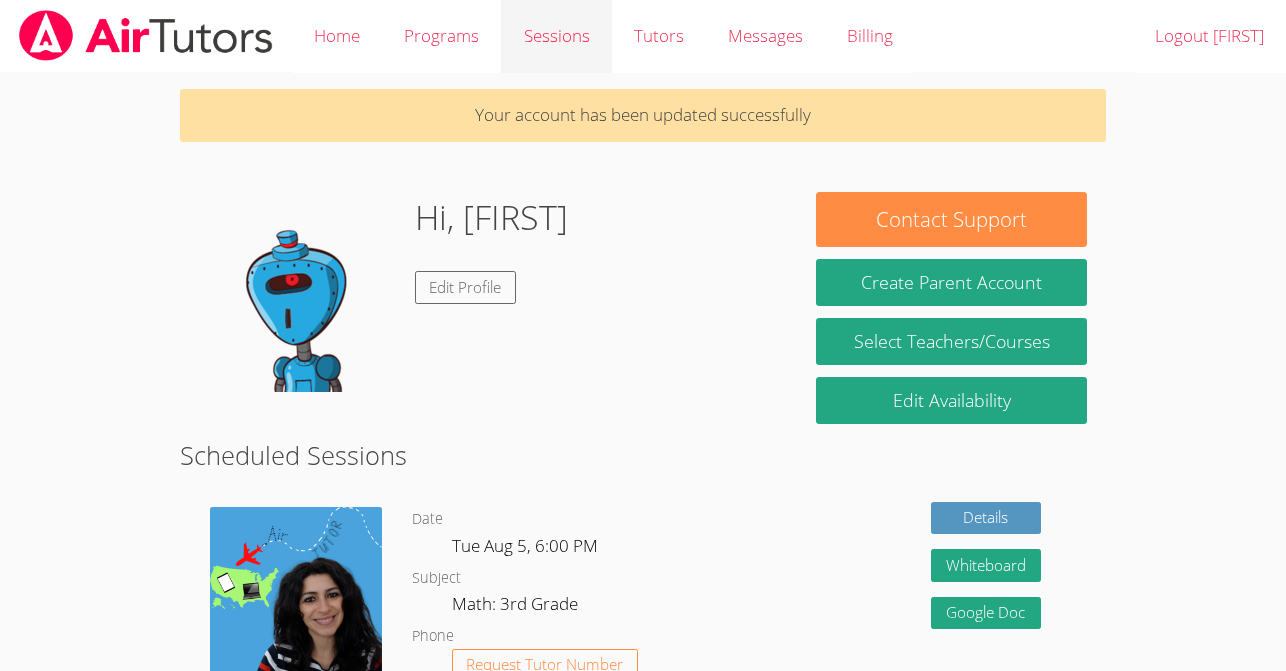 click on "Sessions" at bounding box center (556, 36) 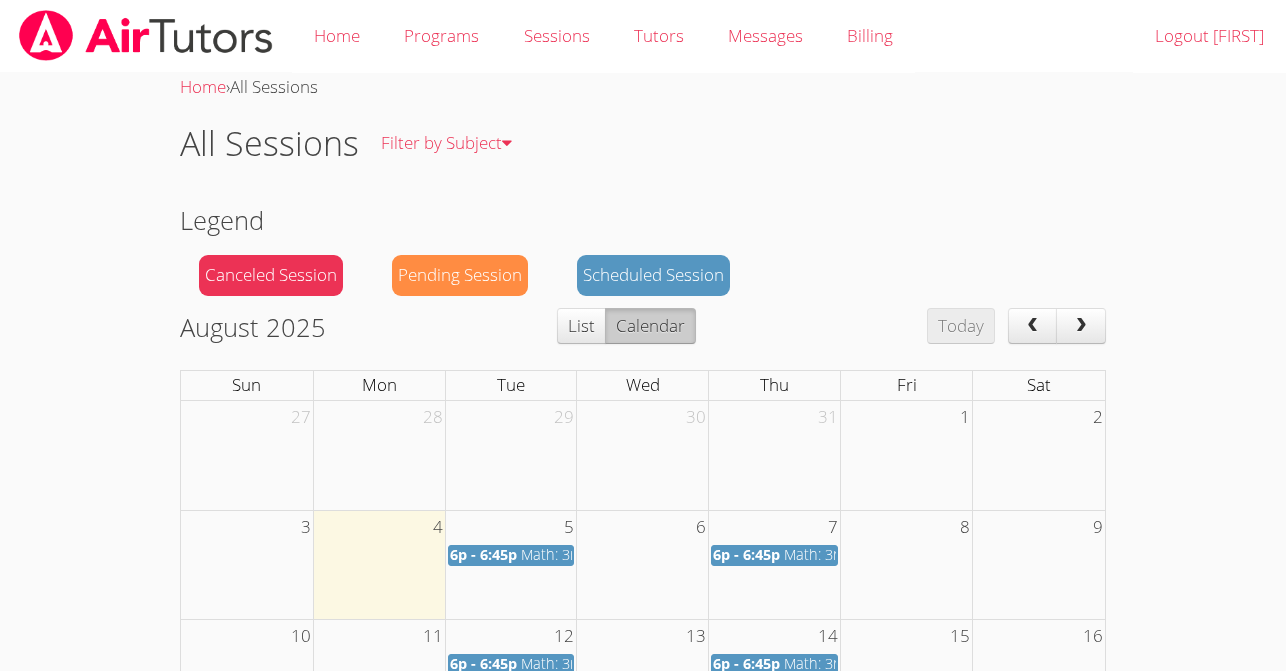 scroll, scrollTop: 0, scrollLeft: 0, axis: both 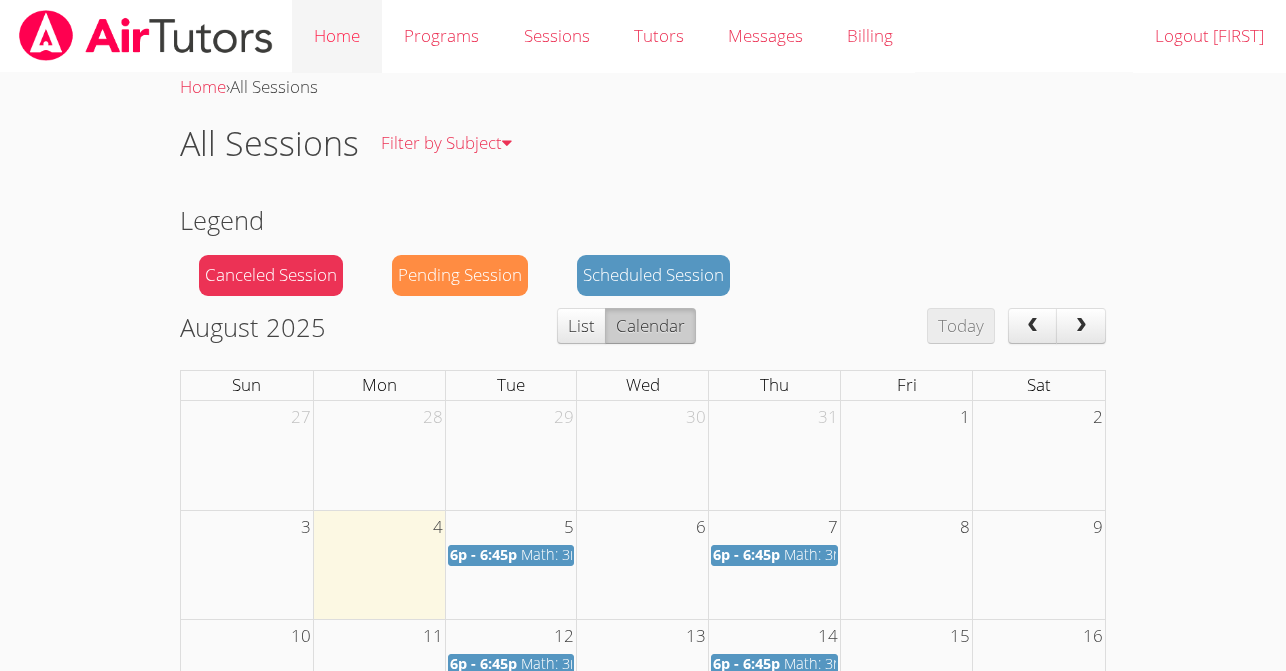 click on "Home" at bounding box center (337, 36) 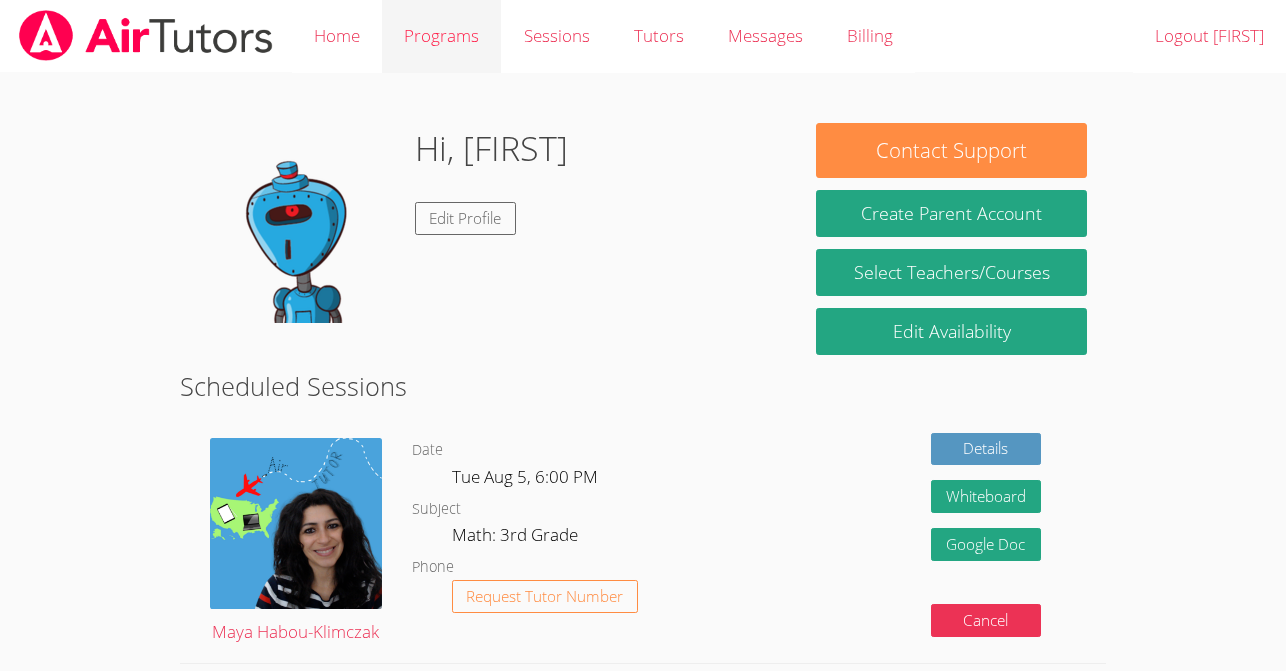 scroll, scrollTop: 1, scrollLeft: 0, axis: vertical 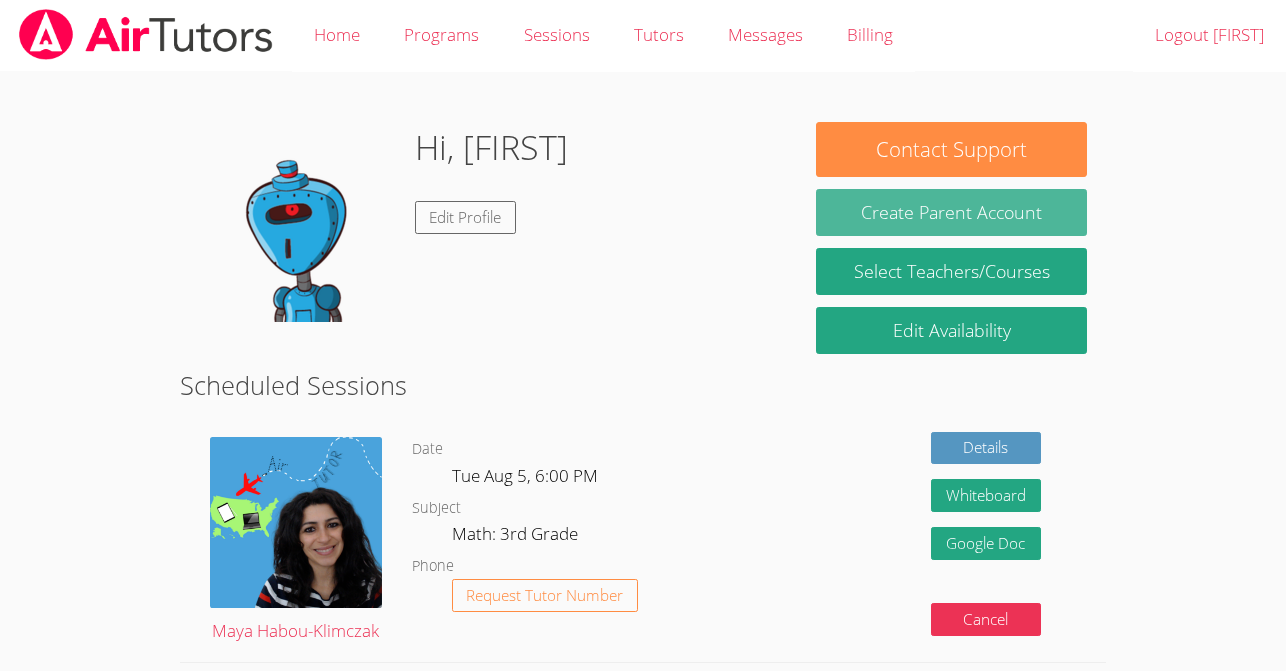 click on "Create Parent Account" at bounding box center [952, 212] 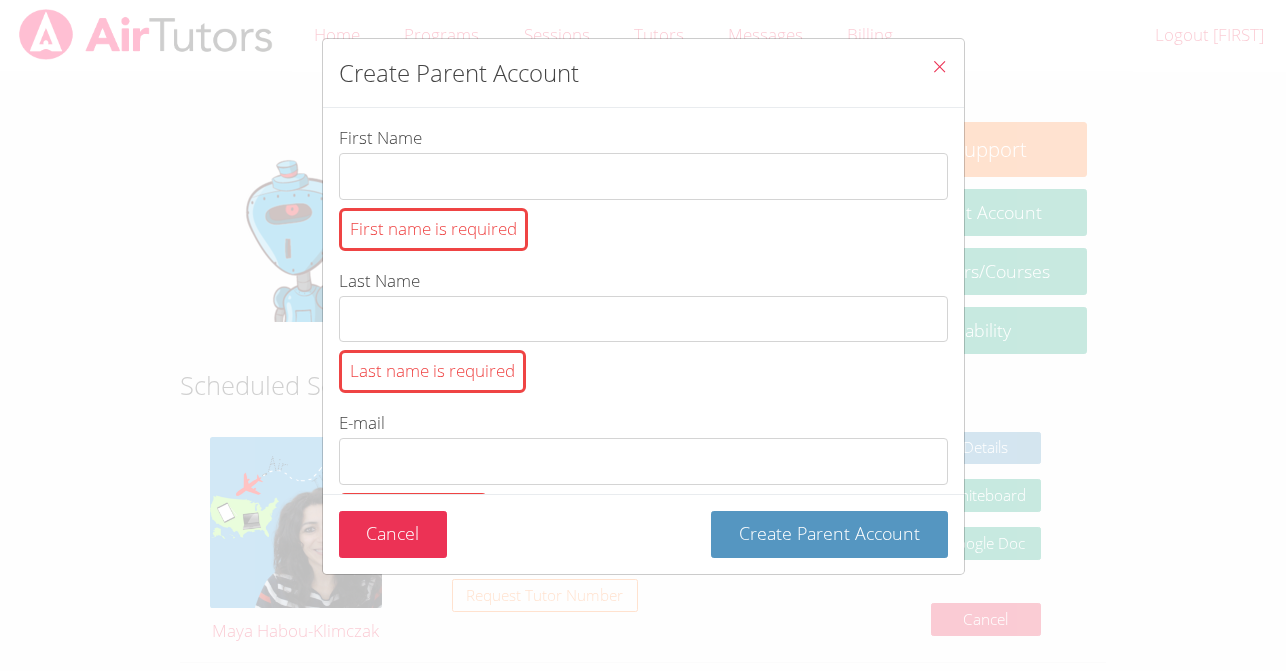 click at bounding box center (939, 66) 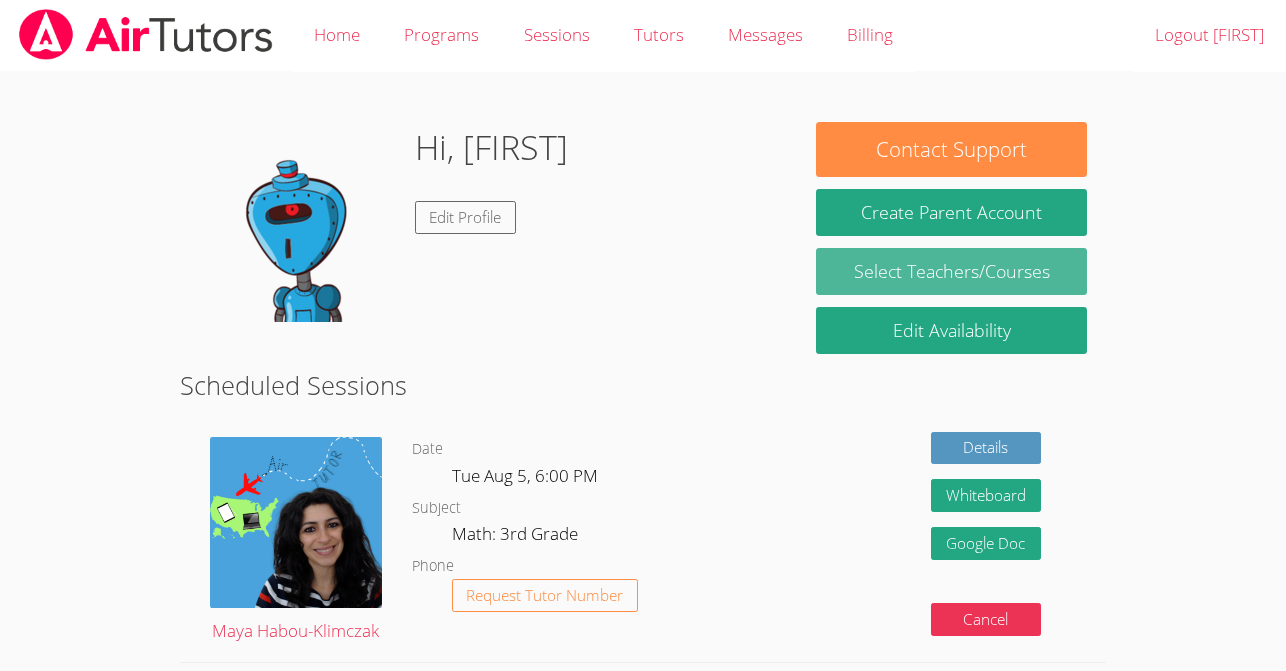 click on "Select Teachers/Courses" at bounding box center [952, 271] 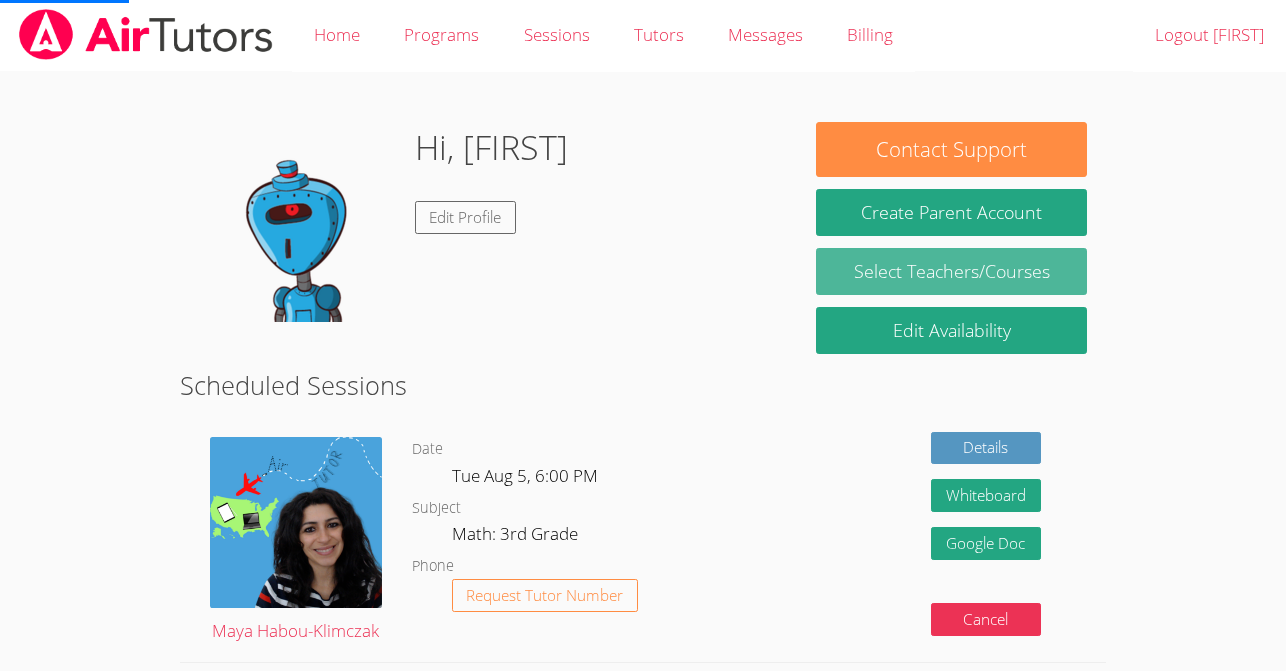 scroll, scrollTop: 0, scrollLeft: 0, axis: both 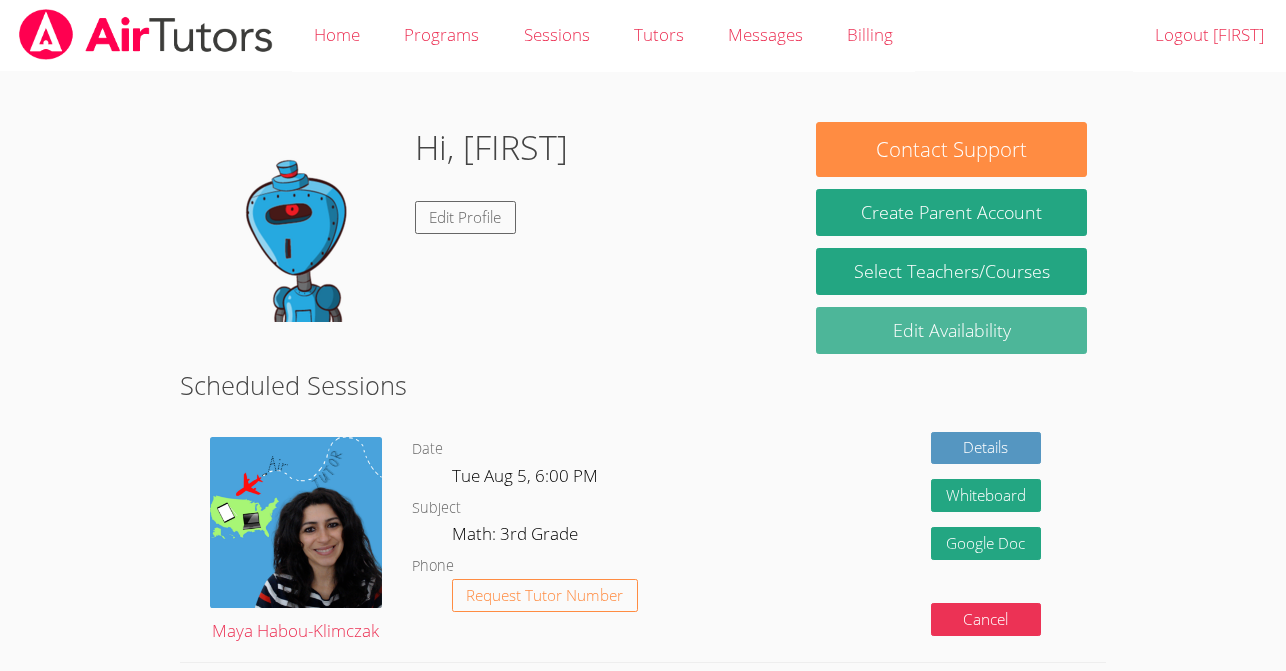 click on "Edit Availability" at bounding box center (952, 330) 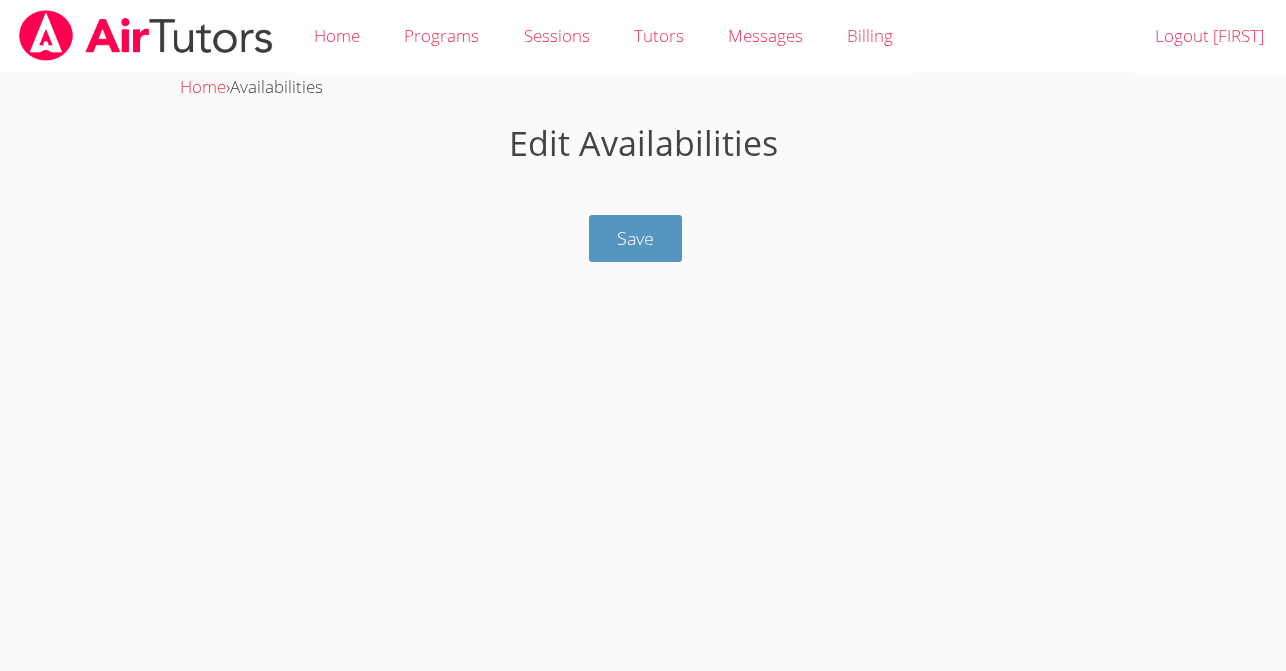 scroll, scrollTop: 1, scrollLeft: 0, axis: vertical 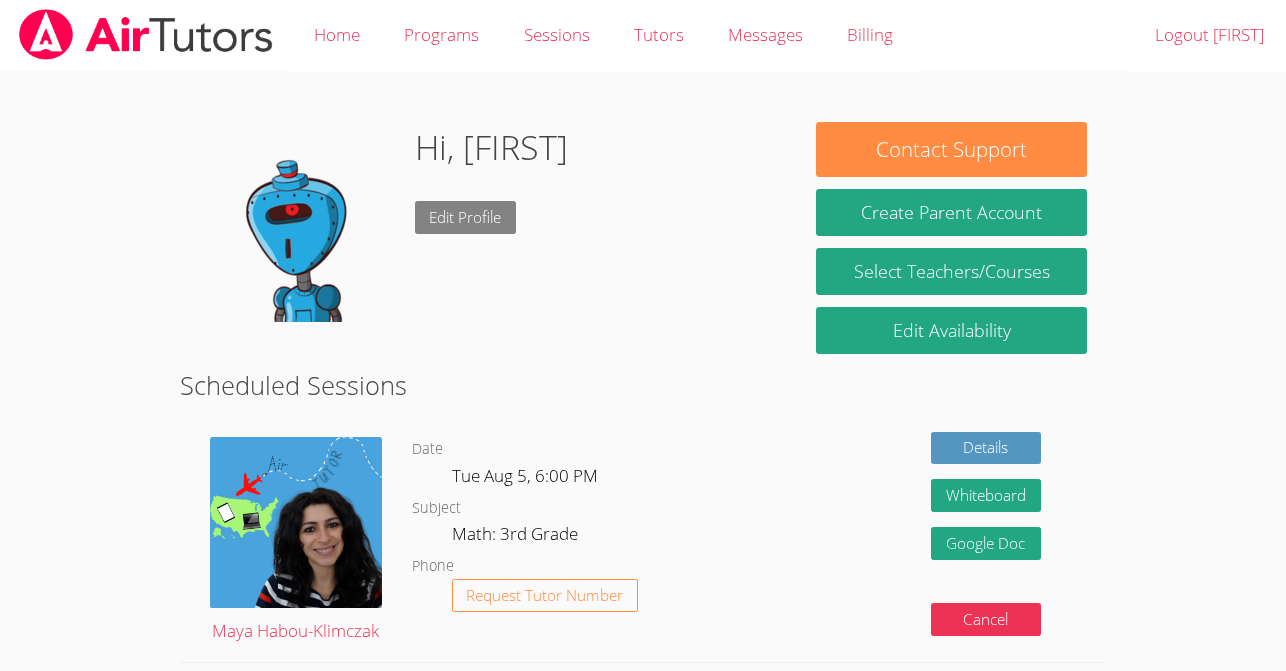 click on "Edit Profile" at bounding box center [466, 217] 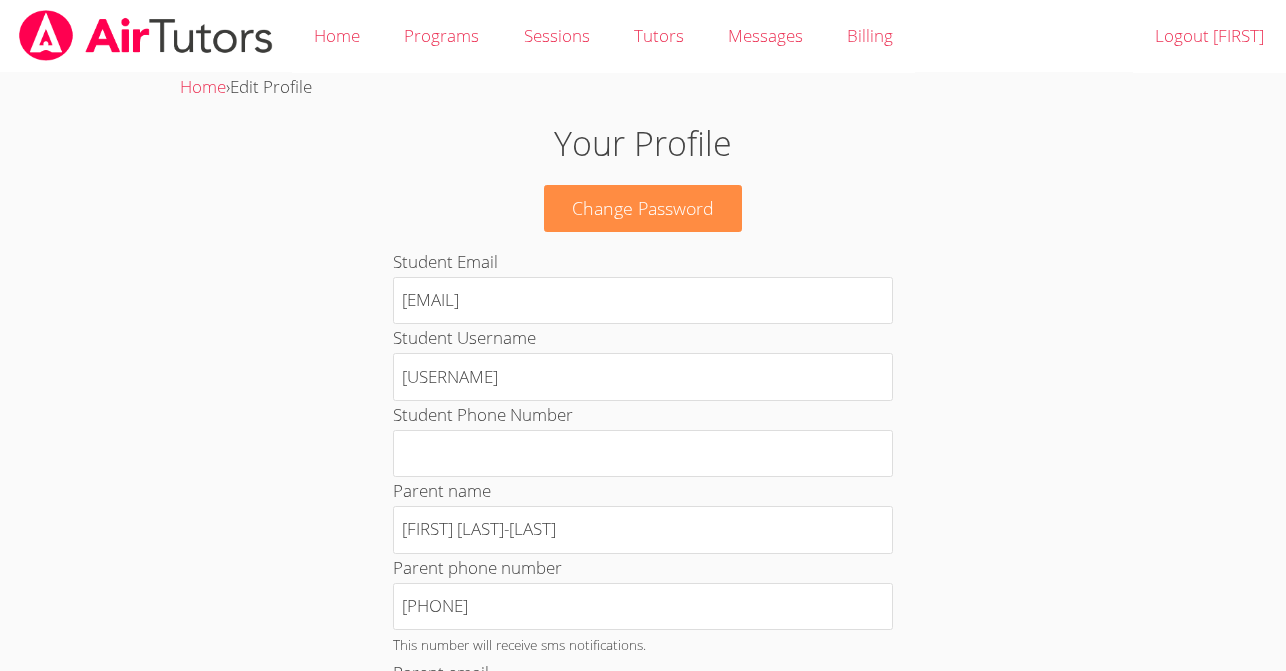 scroll, scrollTop: 0, scrollLeft: 0, axis: both 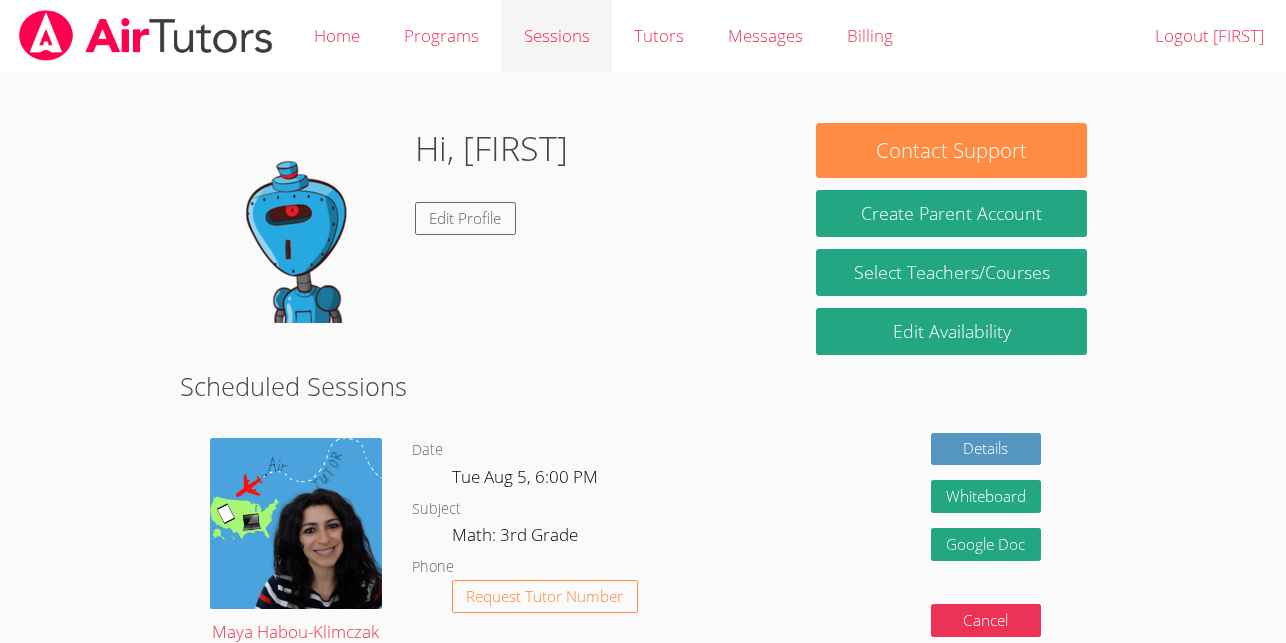 click on "Sessions" at bounding box center [556, 36] 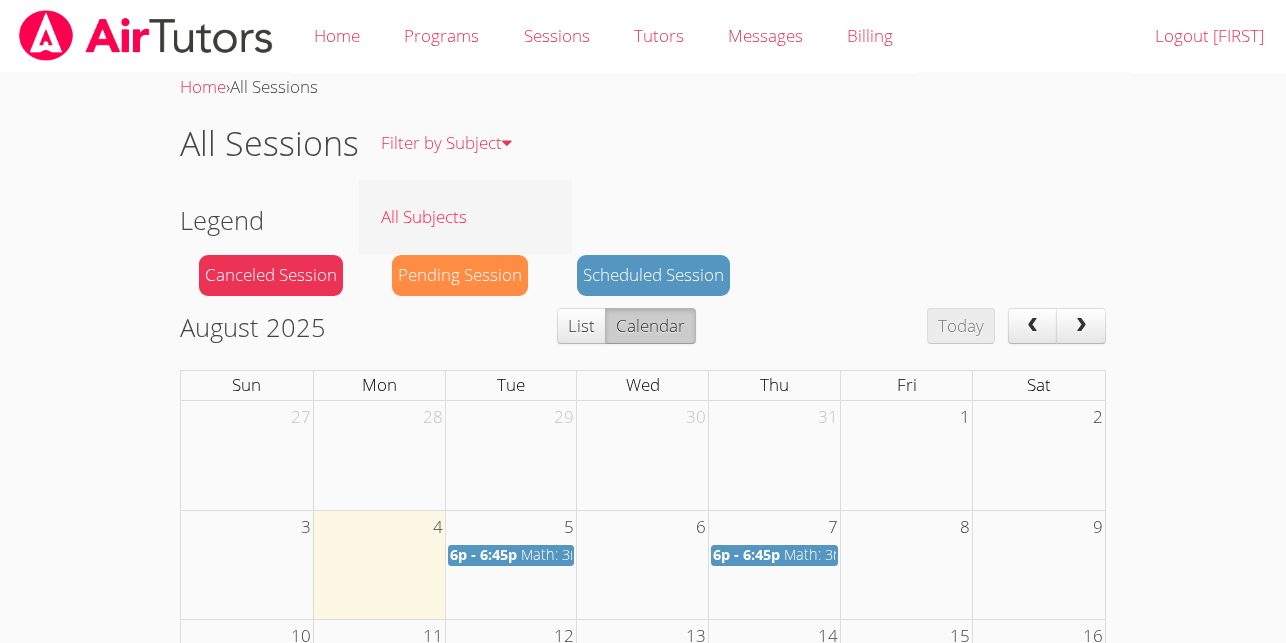 click on "All Subjects" at bounding box center (465, 216) 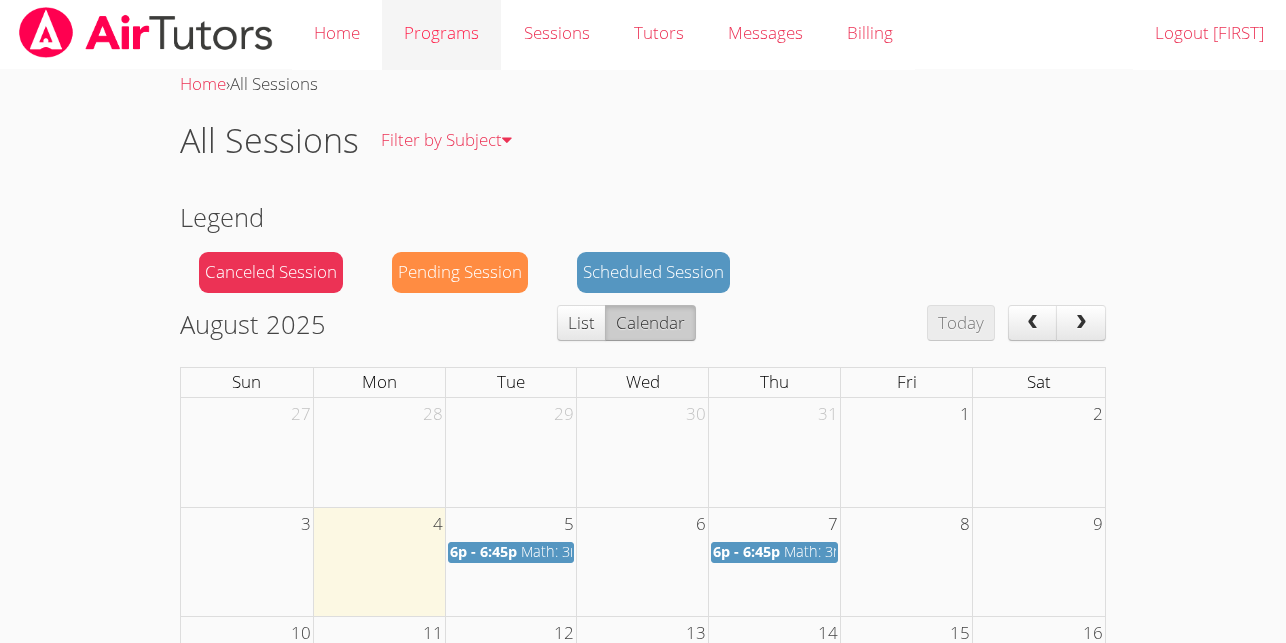 scroll, scrollTop: 2, scrollLeft: 0, axis: vertical 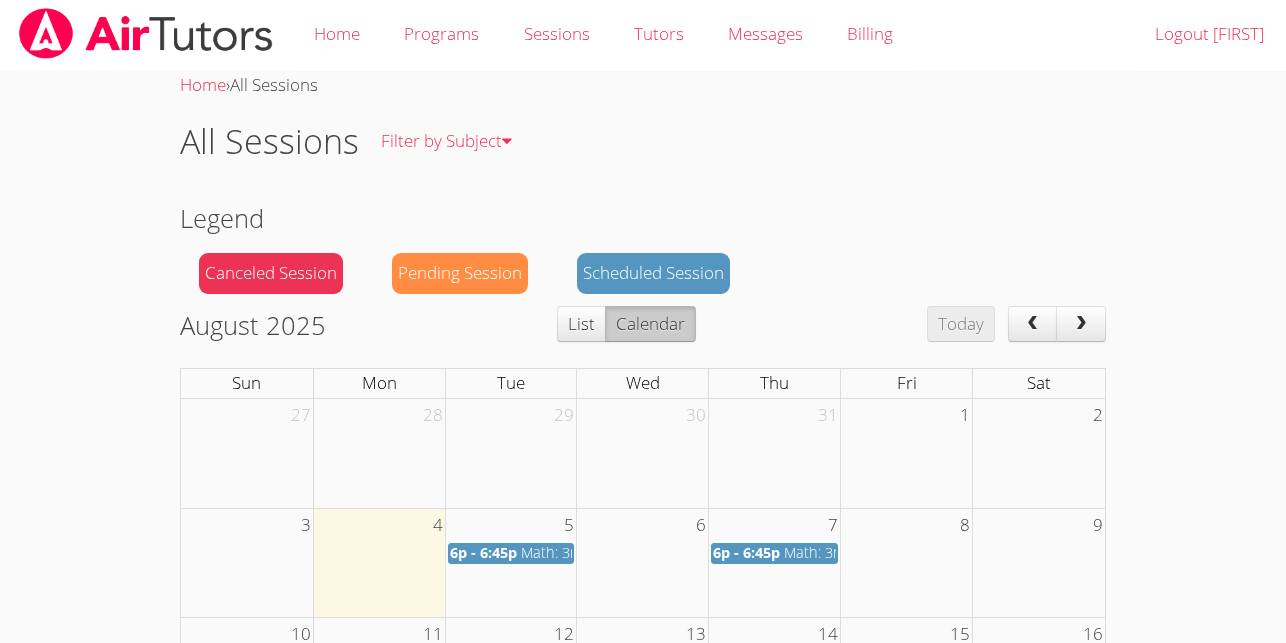 click on "All Sessions" at bounding box center (274, 84) 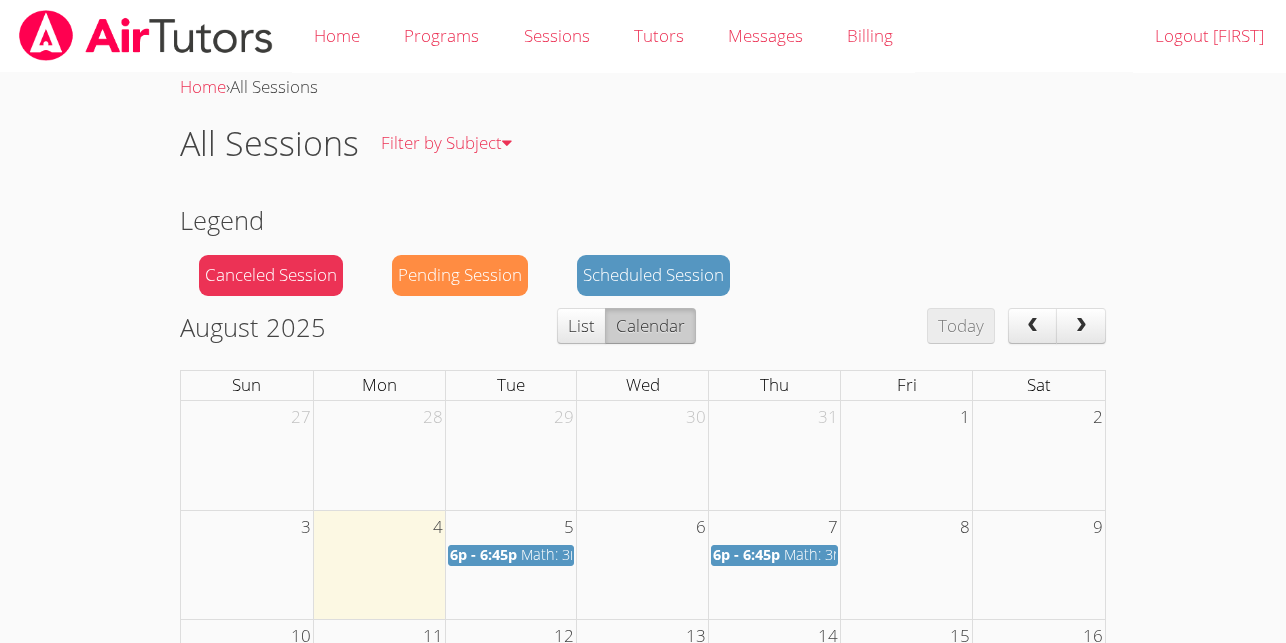 scroll, scrollTop: 0, scrollLeft: 0, axis: both 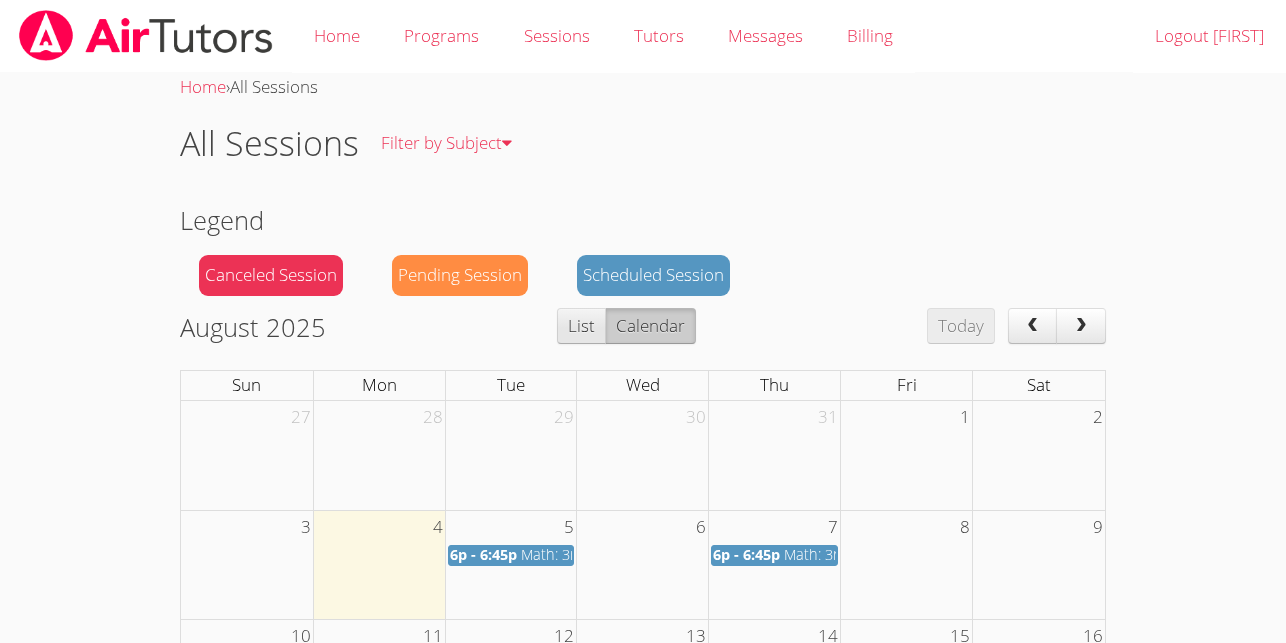 click on "List" at bounding box center (581, 326) 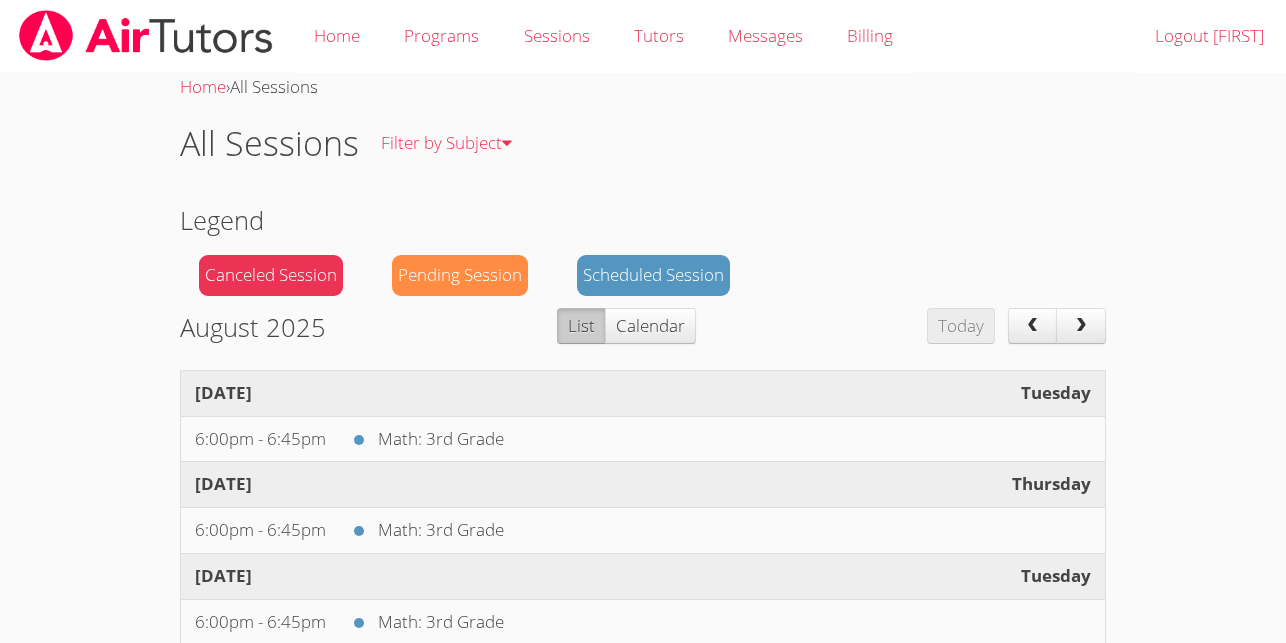 scroll, scrollTop: 0, scrollLeft: 0, axis: both 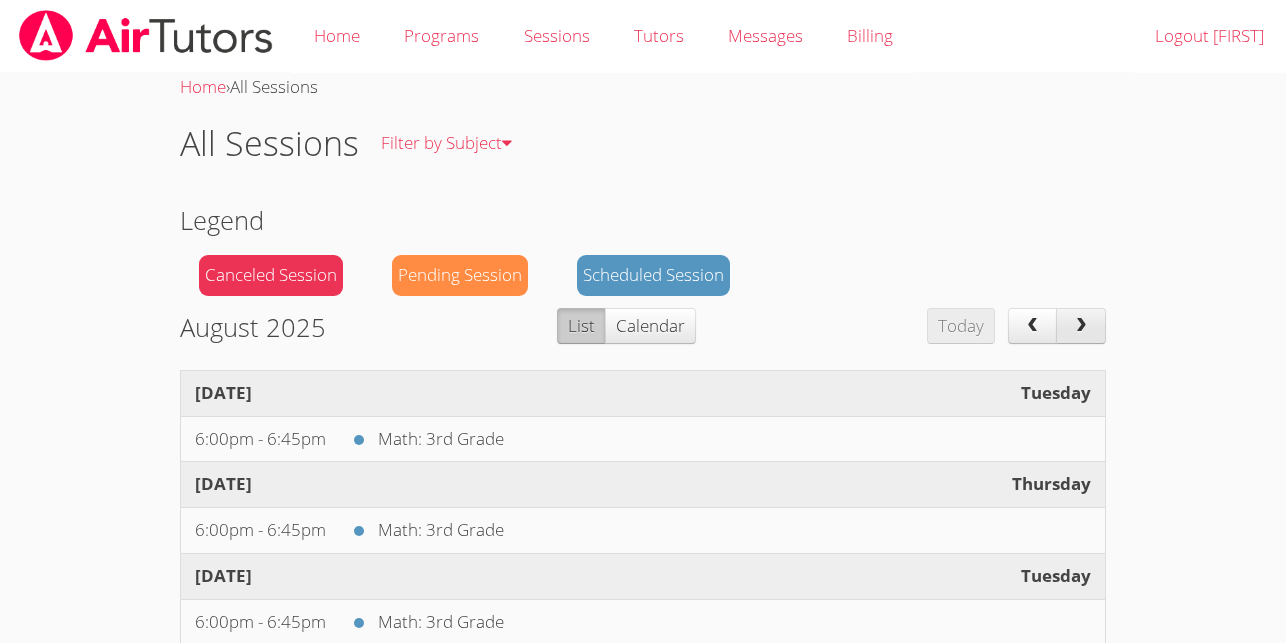 click at bounding box center (1081, 326) 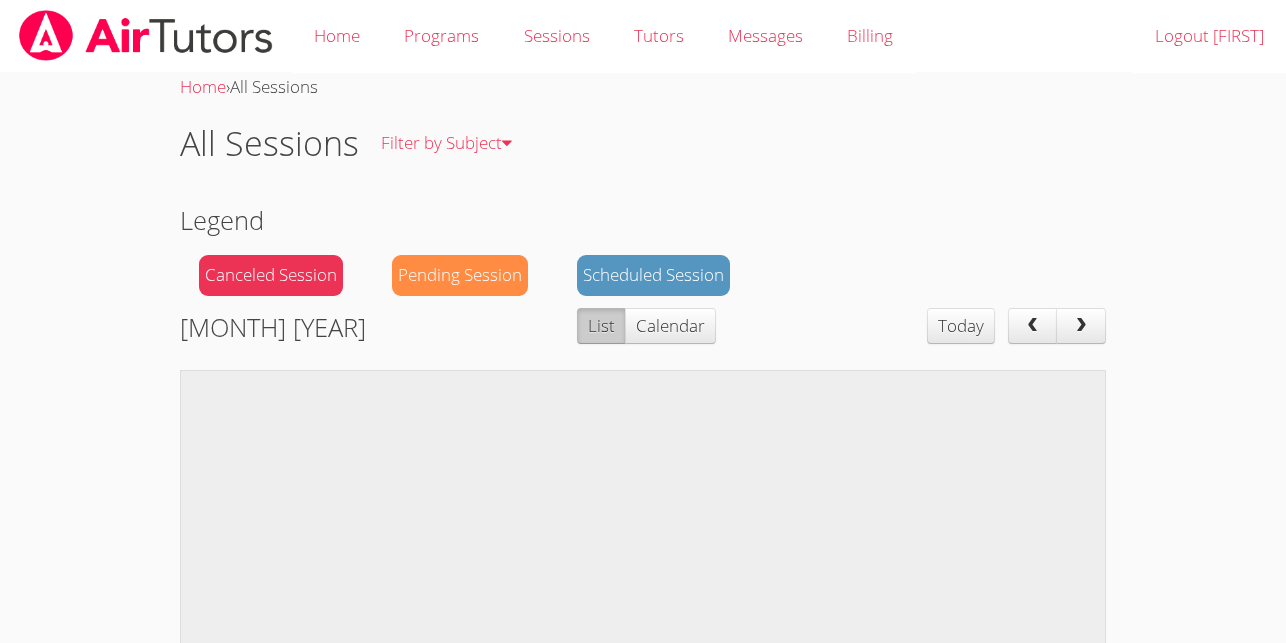 scroll, scrollTop: 0, scrollLeft: 0, axis: both 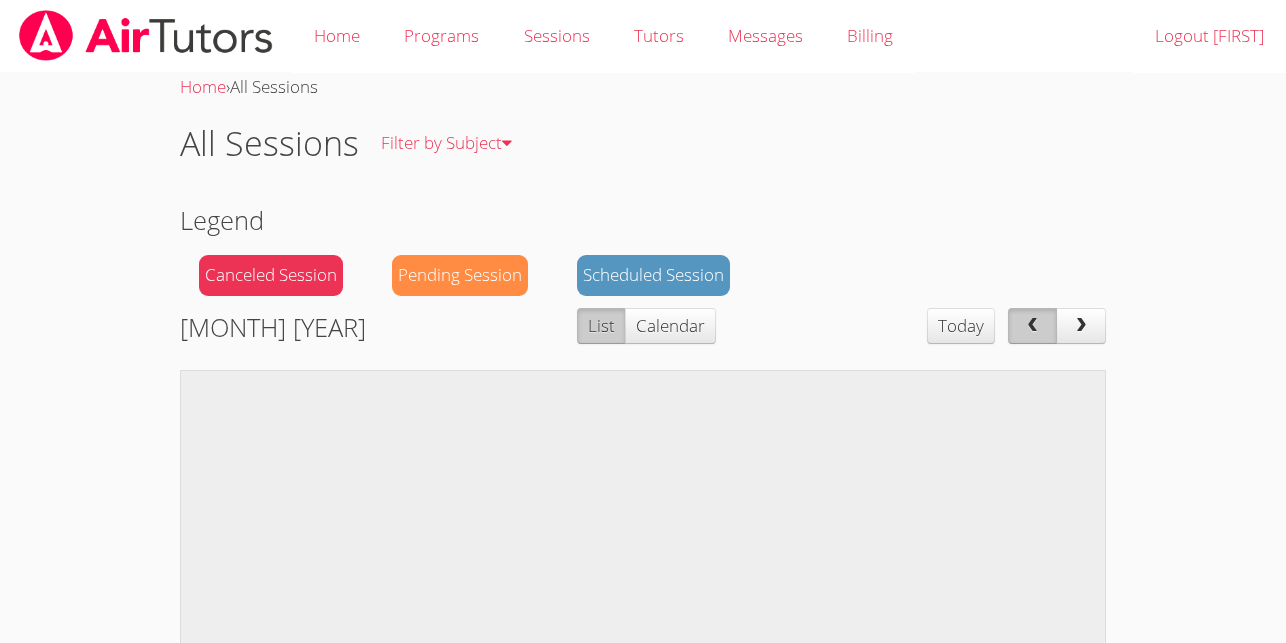 click at bounding box center [1032, 326] 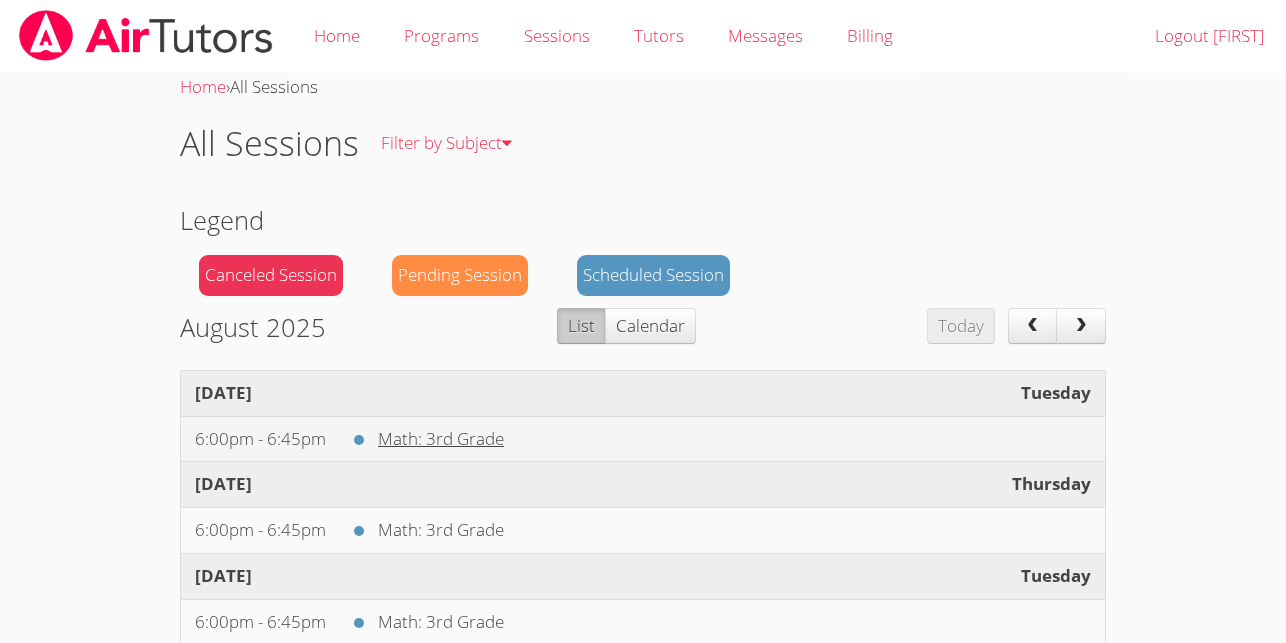 click on "Math: 3rd Grade" at bounding box center [441, 438] 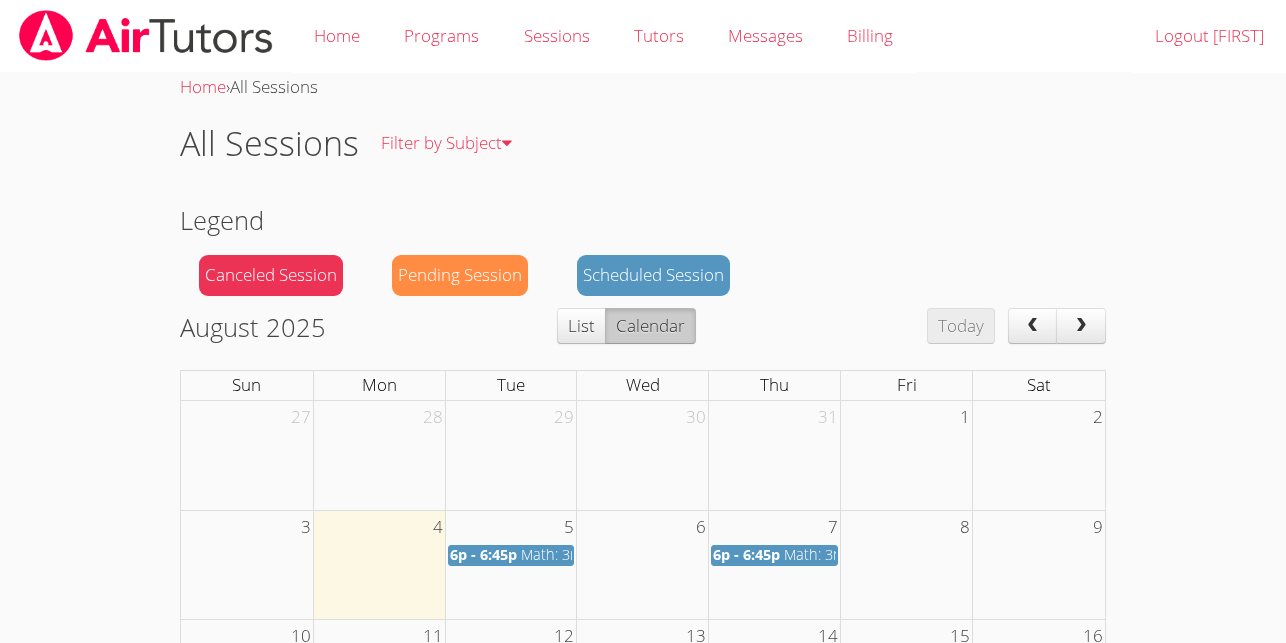 click at bounding box center [511, 564] 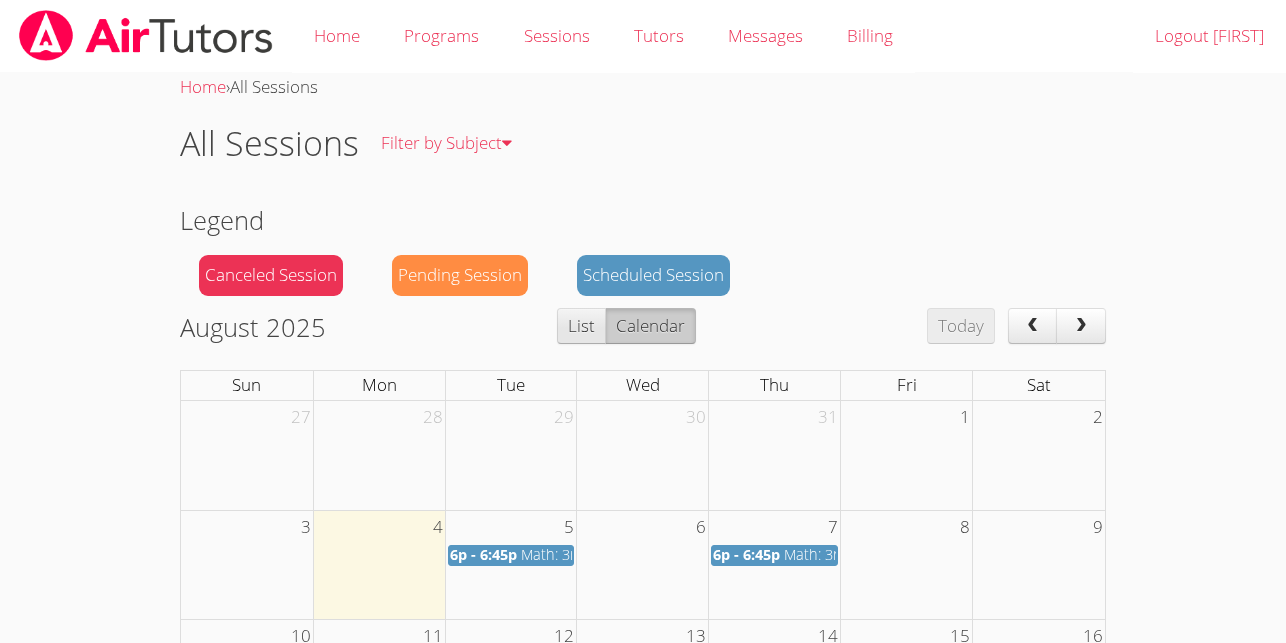 click on "List" at bounding box center [581, 326] 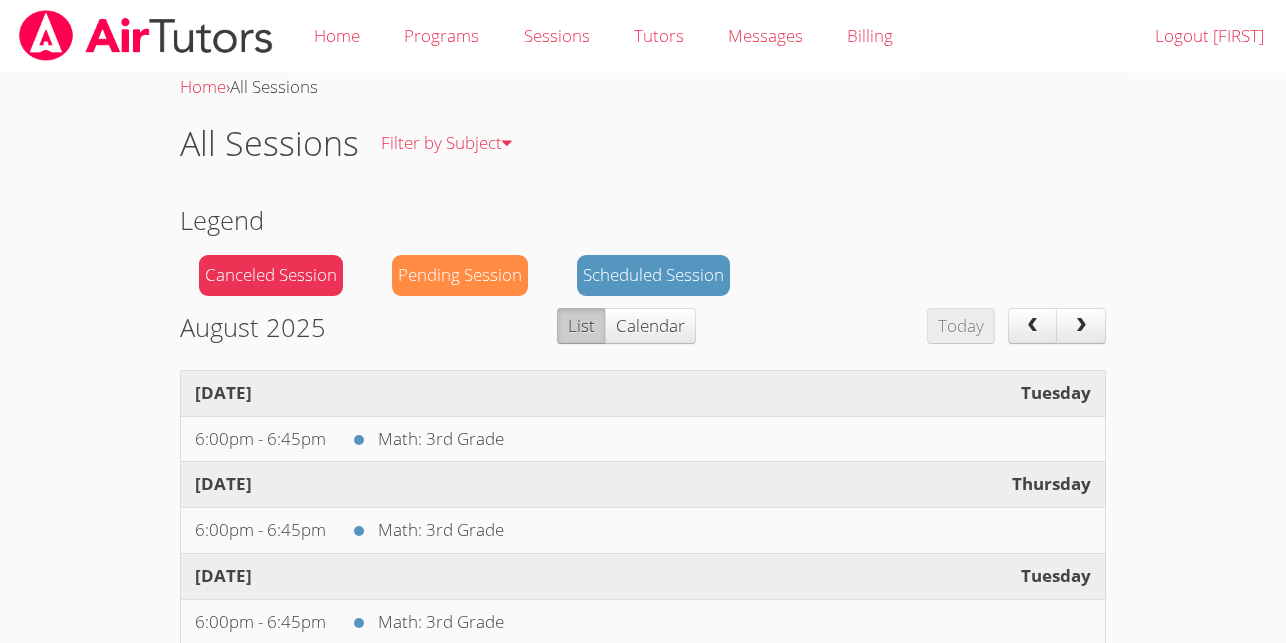 scroll, scrollTop: 3, scrollLeft: 0, axis: vertical 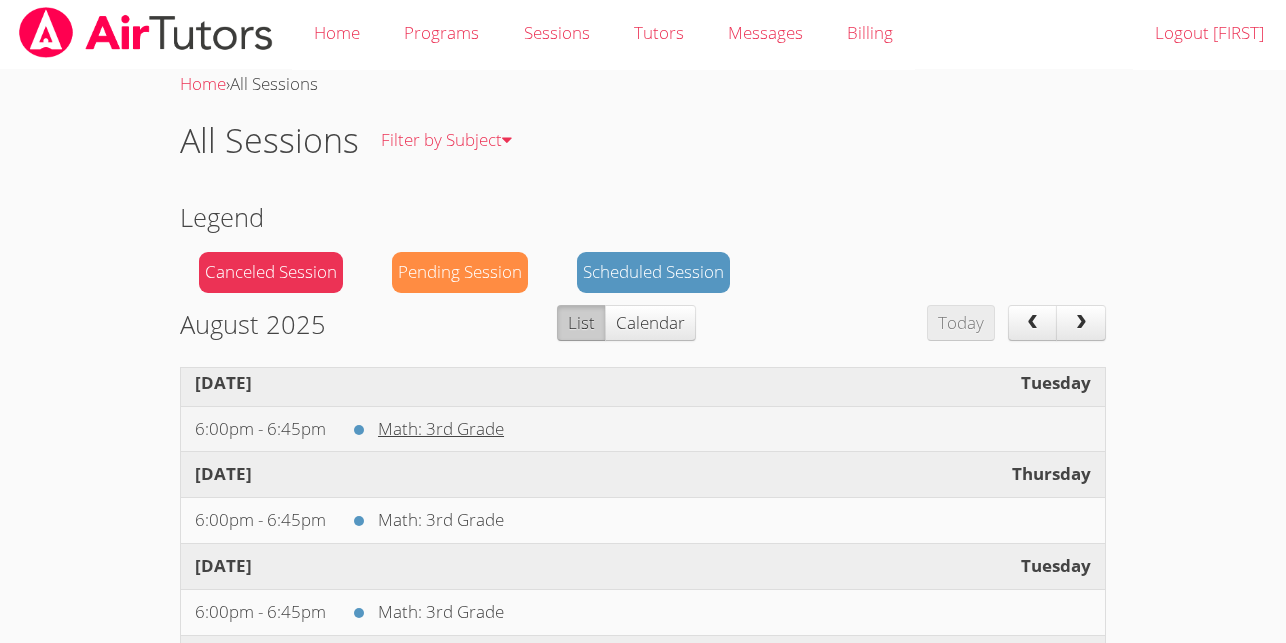 click on "Math: 3rd Grade" at bounding box center [441, 428] 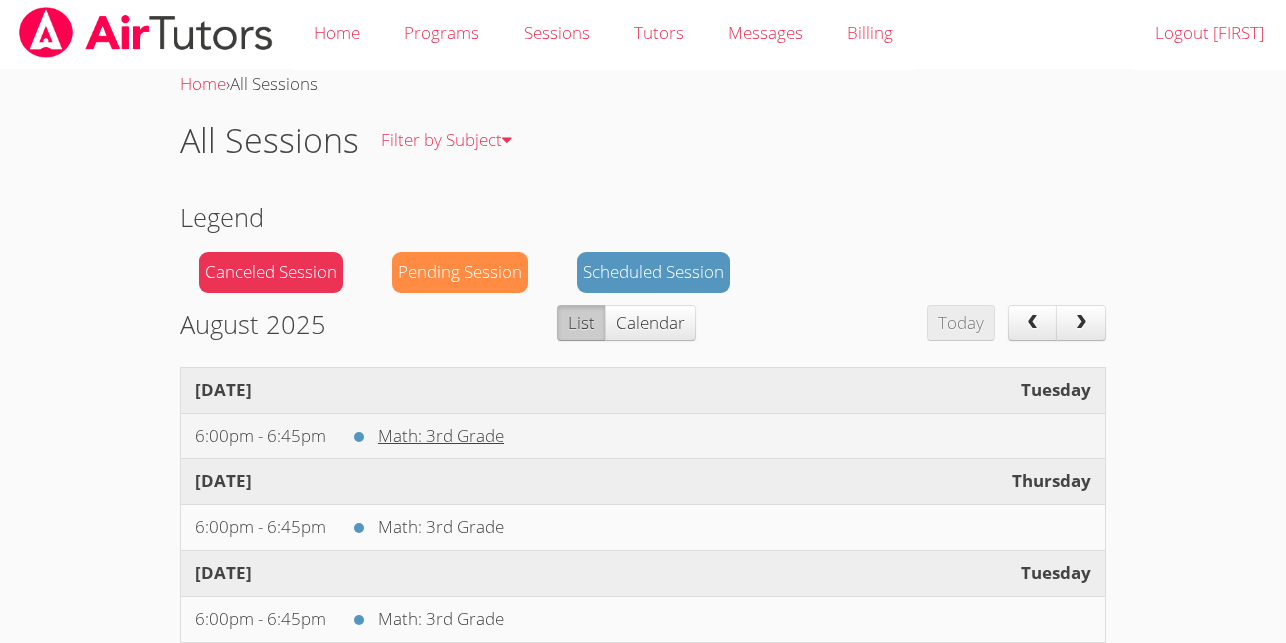 scroll, scrollTop: 1, scrollLeft: 0, axis: vertical 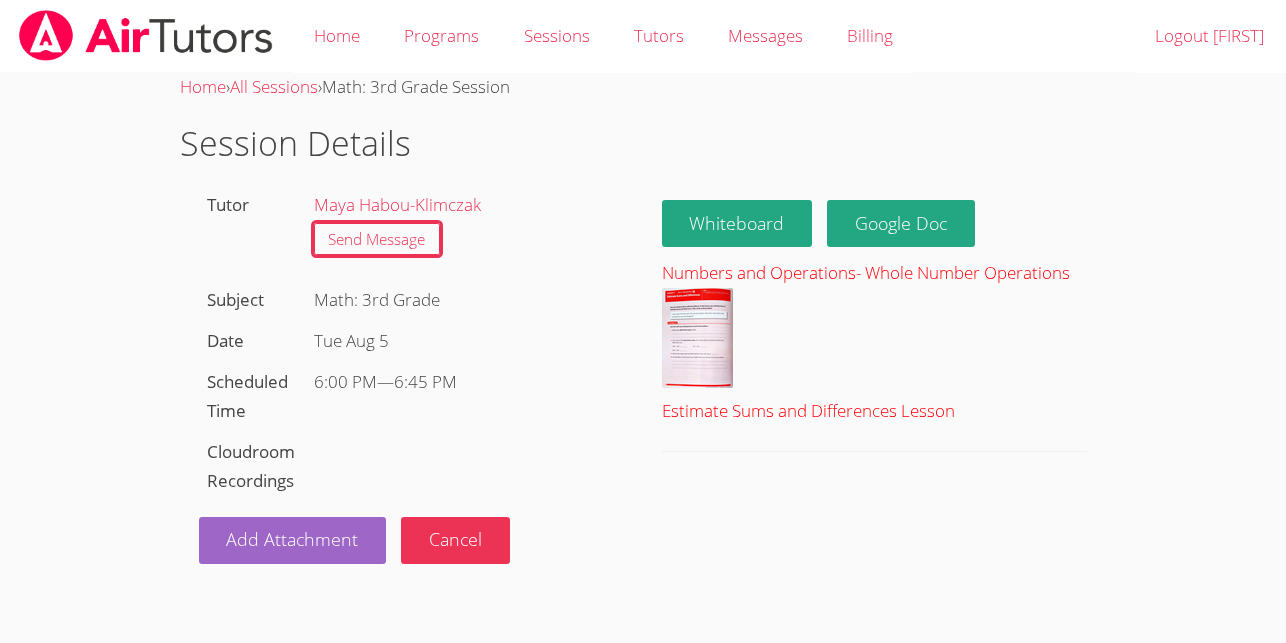 click at bounding box center [697, 338] 